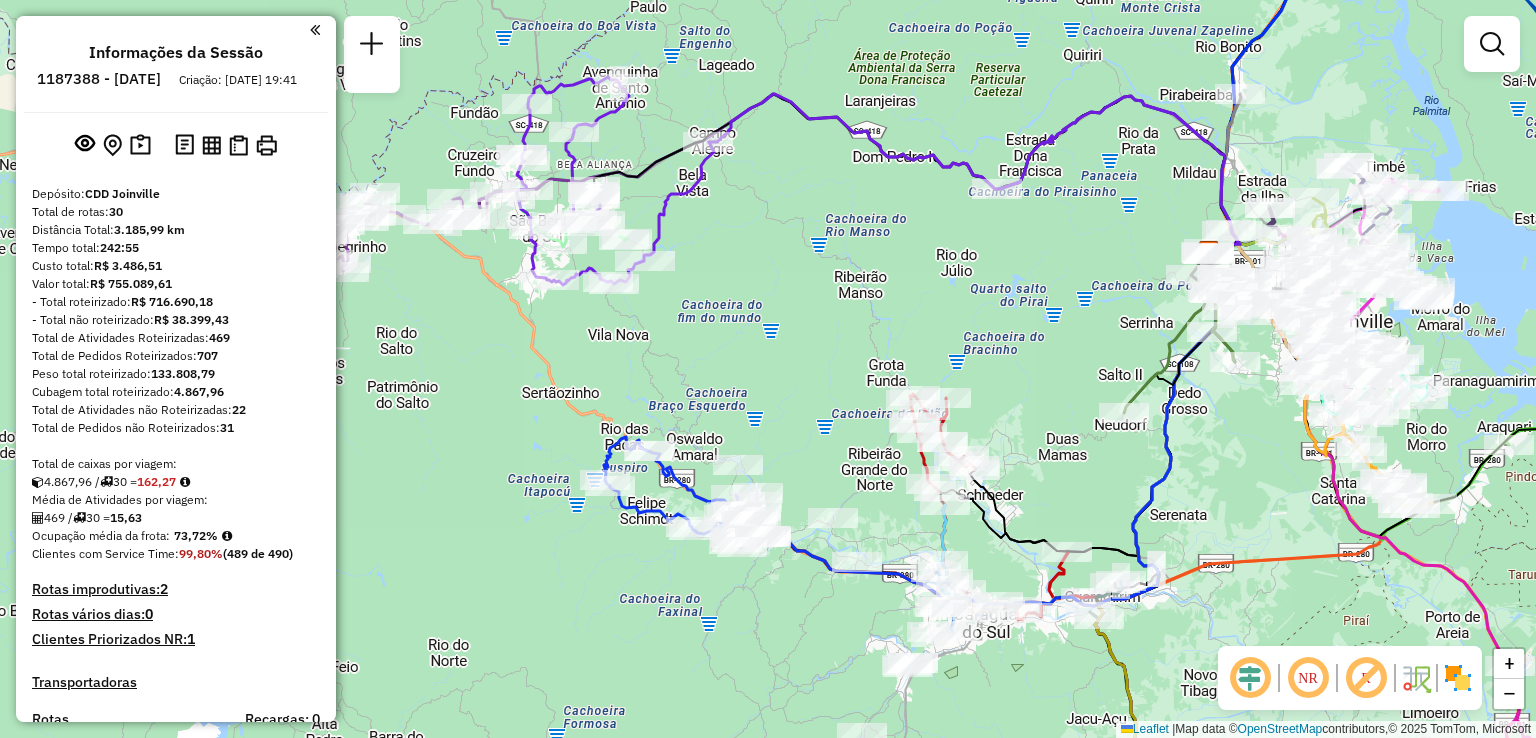 scroll, scrollTop: 0, scrollLeft: 0, axis: both 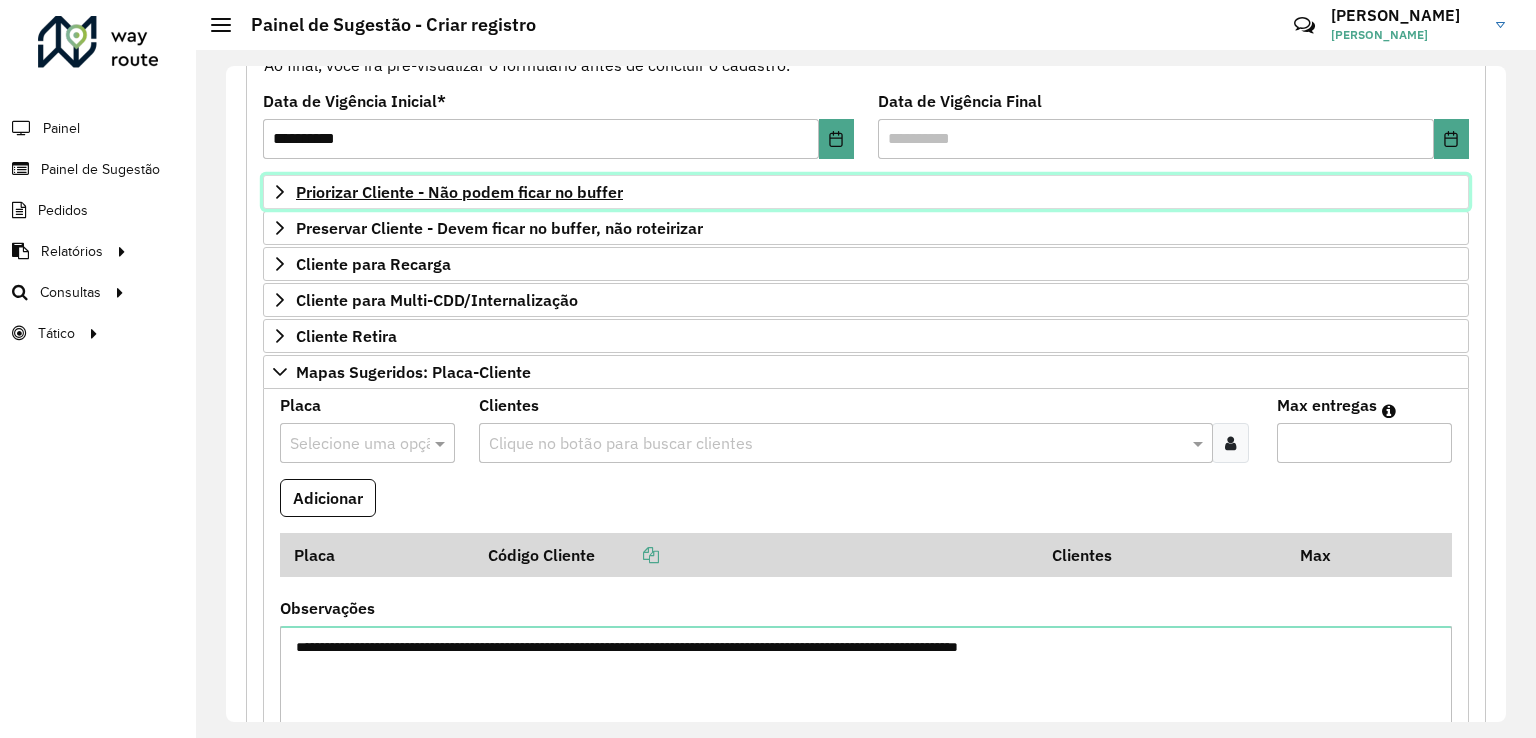 click on "Priorizar Cliente - Não podem ficar no buffer" at bounding box center (459, 192) 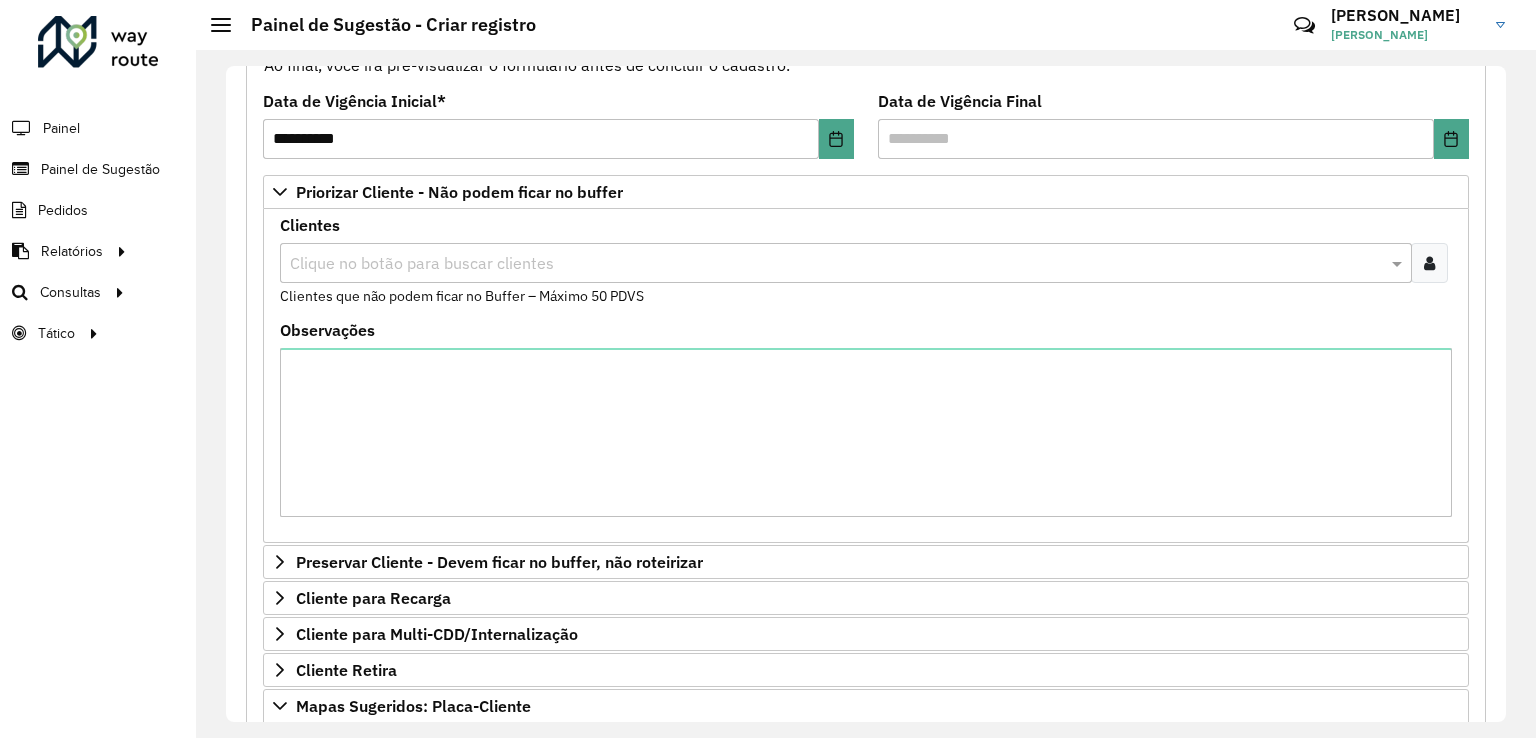 click at bounding box center (836, 264) 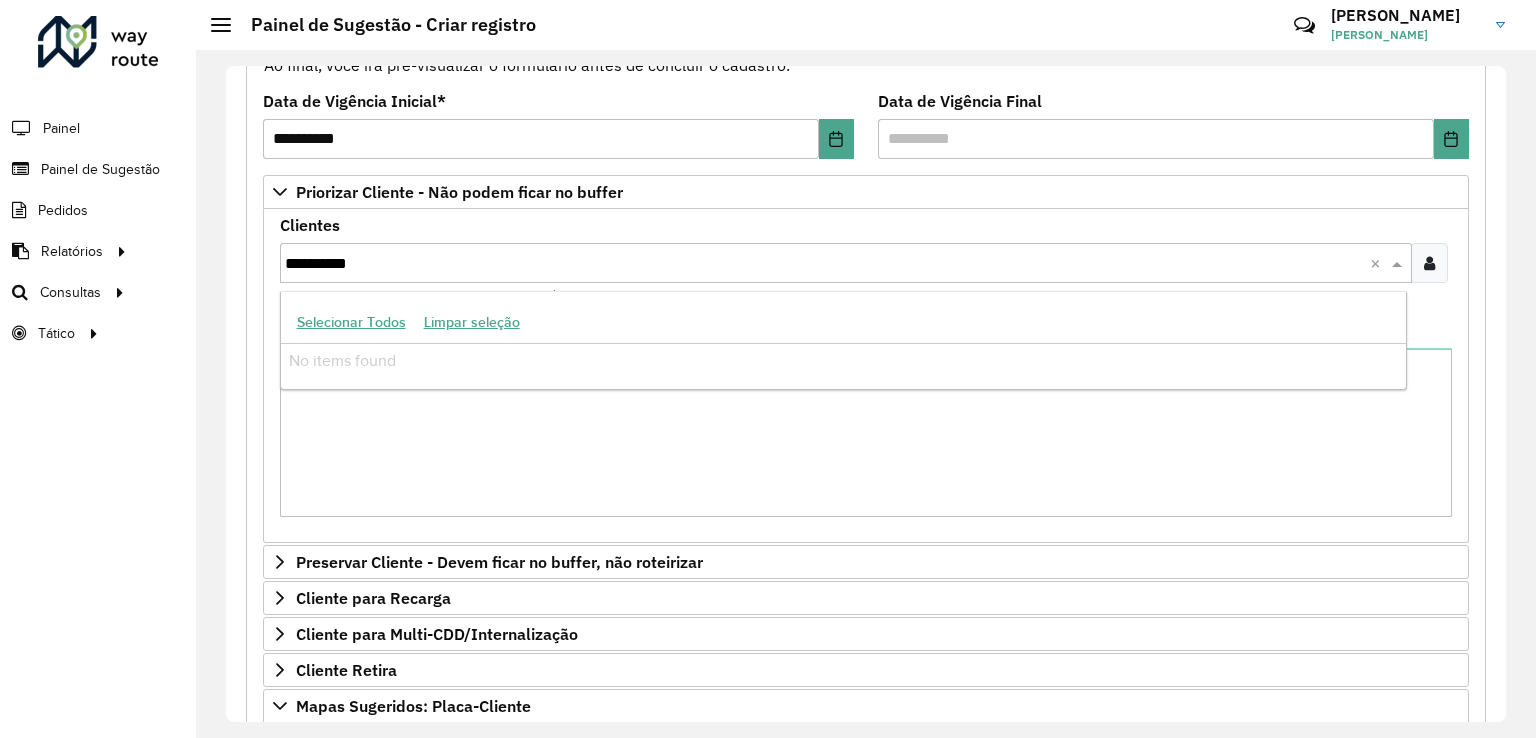 type on "**********" 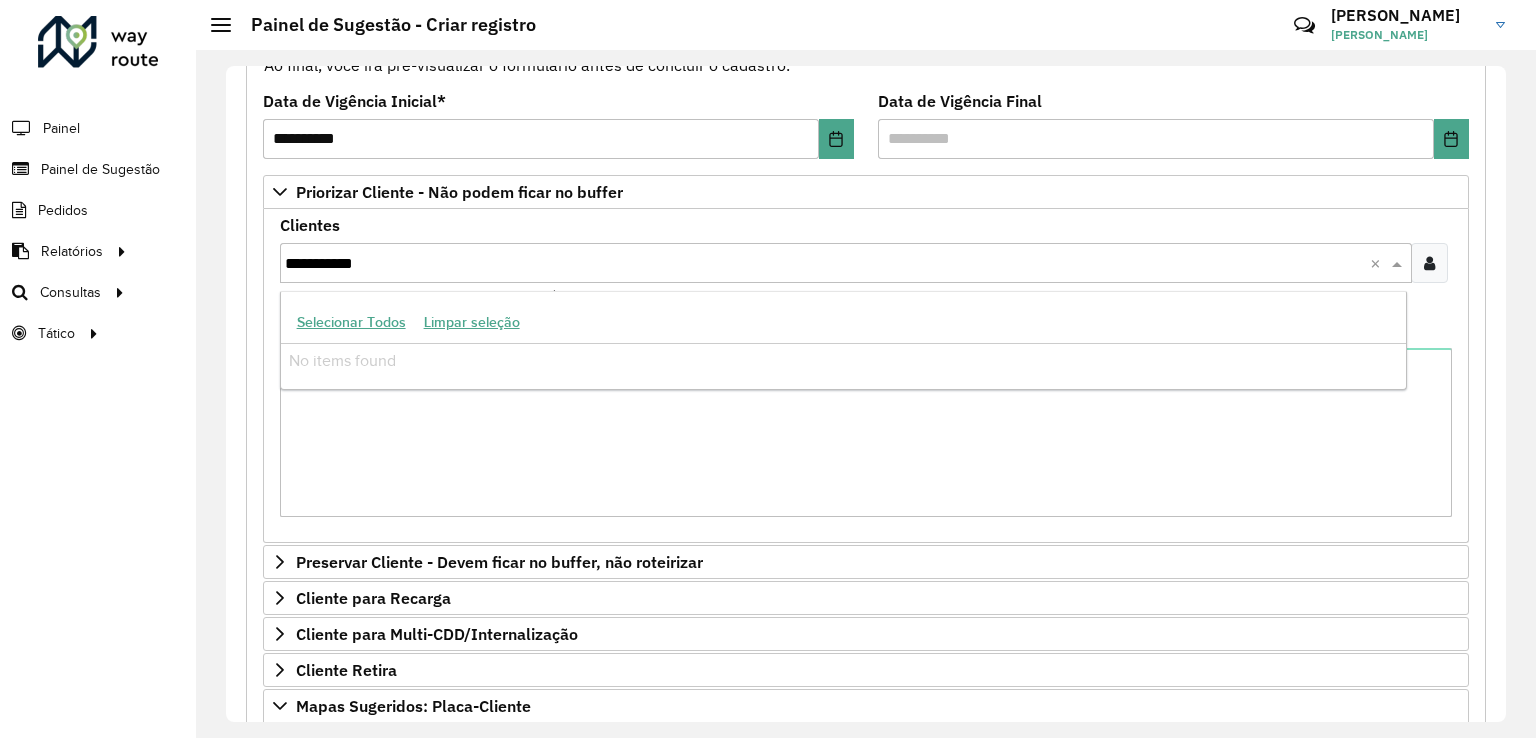 type 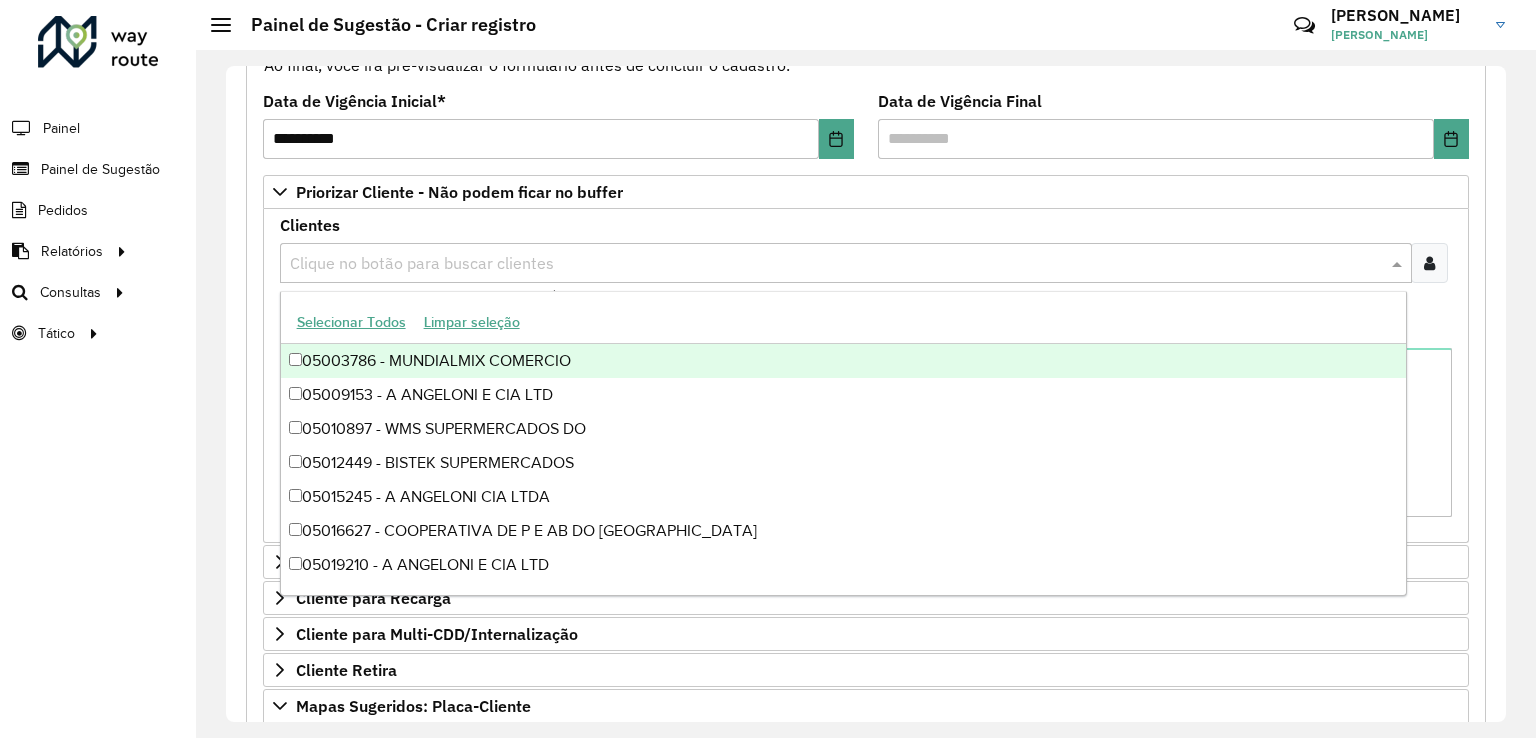 click on "Clientes  Clique no botão para buscar clientes Clientes que não podem ficar no Buffer – Máximo 50 PDVS" at bounding box center (866, 262) 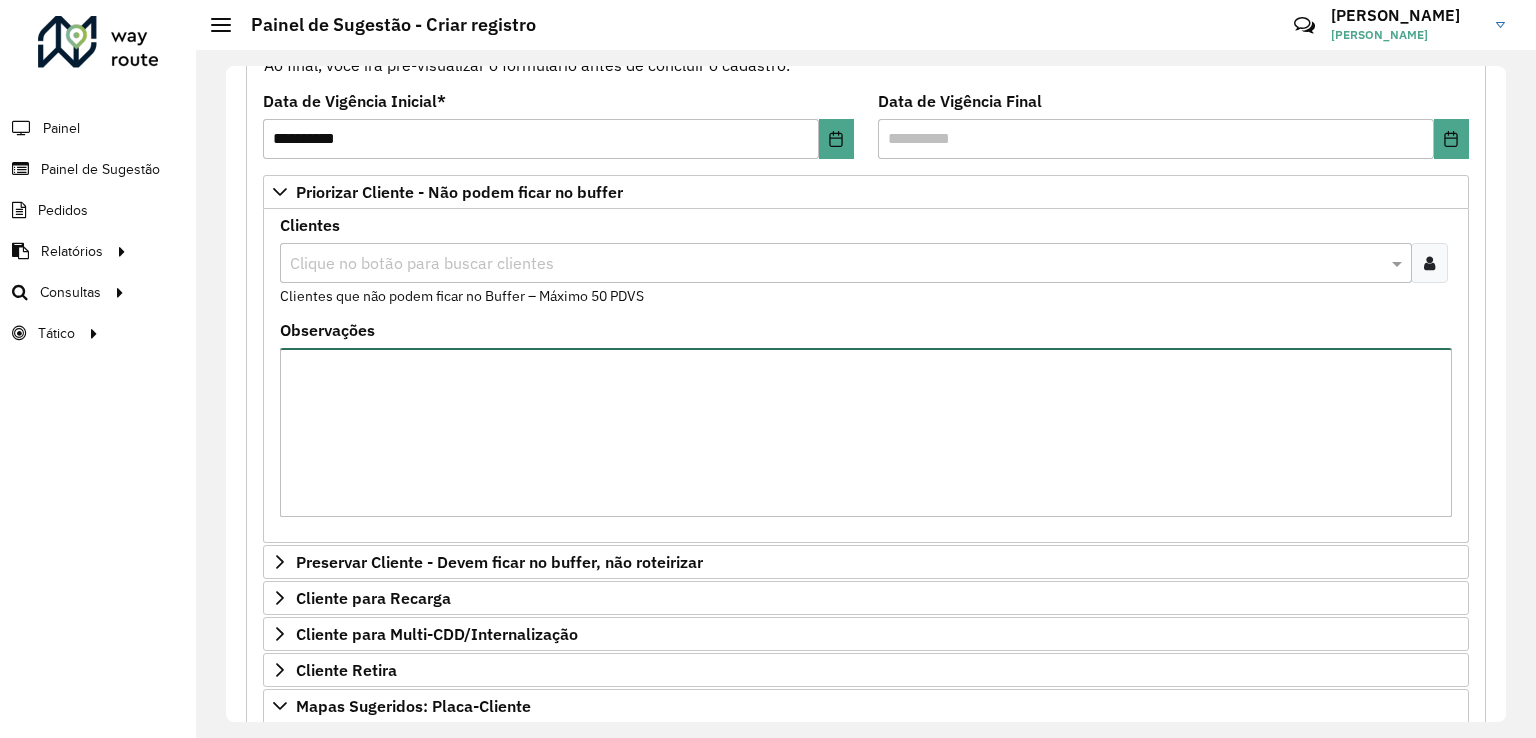 click on "Observações" at bounding box center (866, 432) 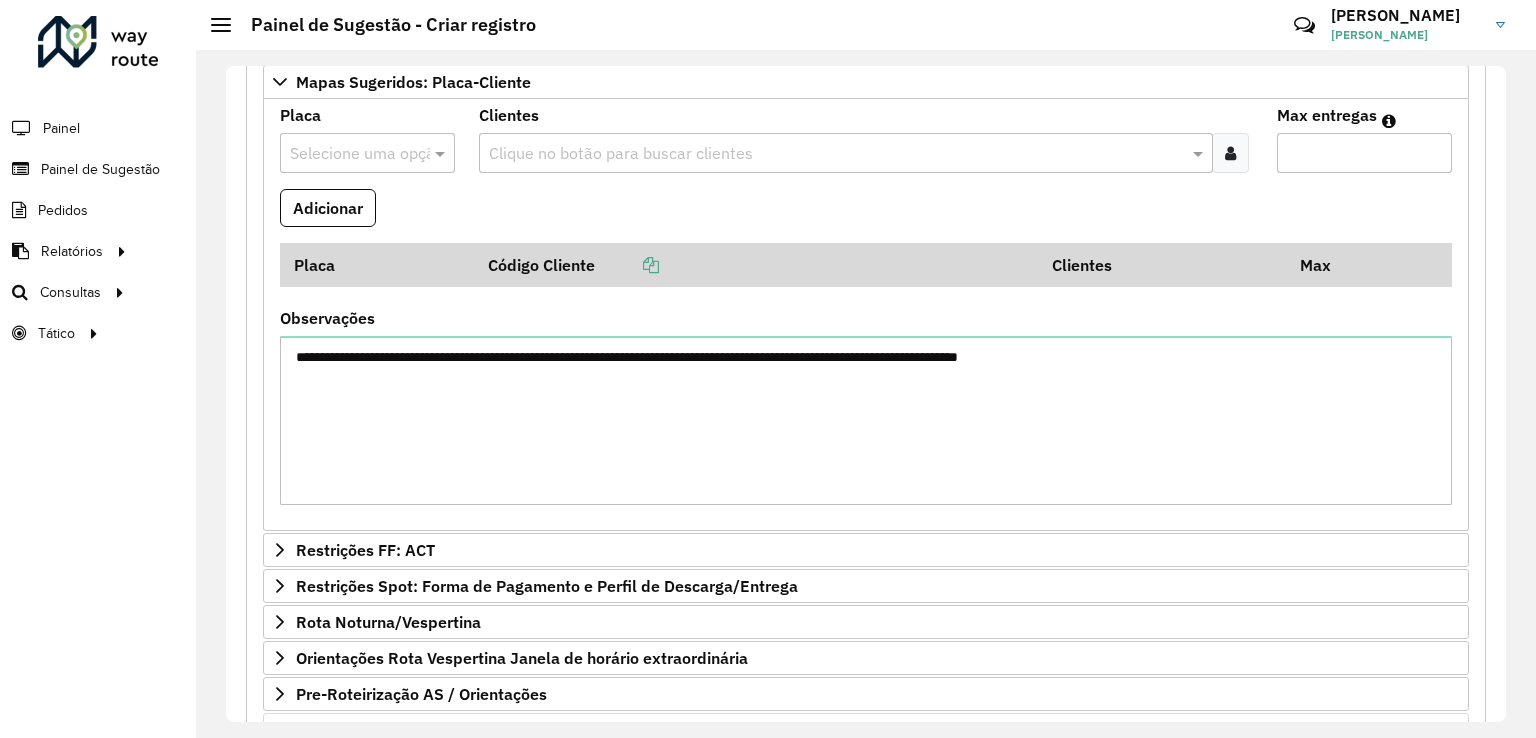 scroll, scrollTop: 1019, scrollLeft: 0, axis: vertical 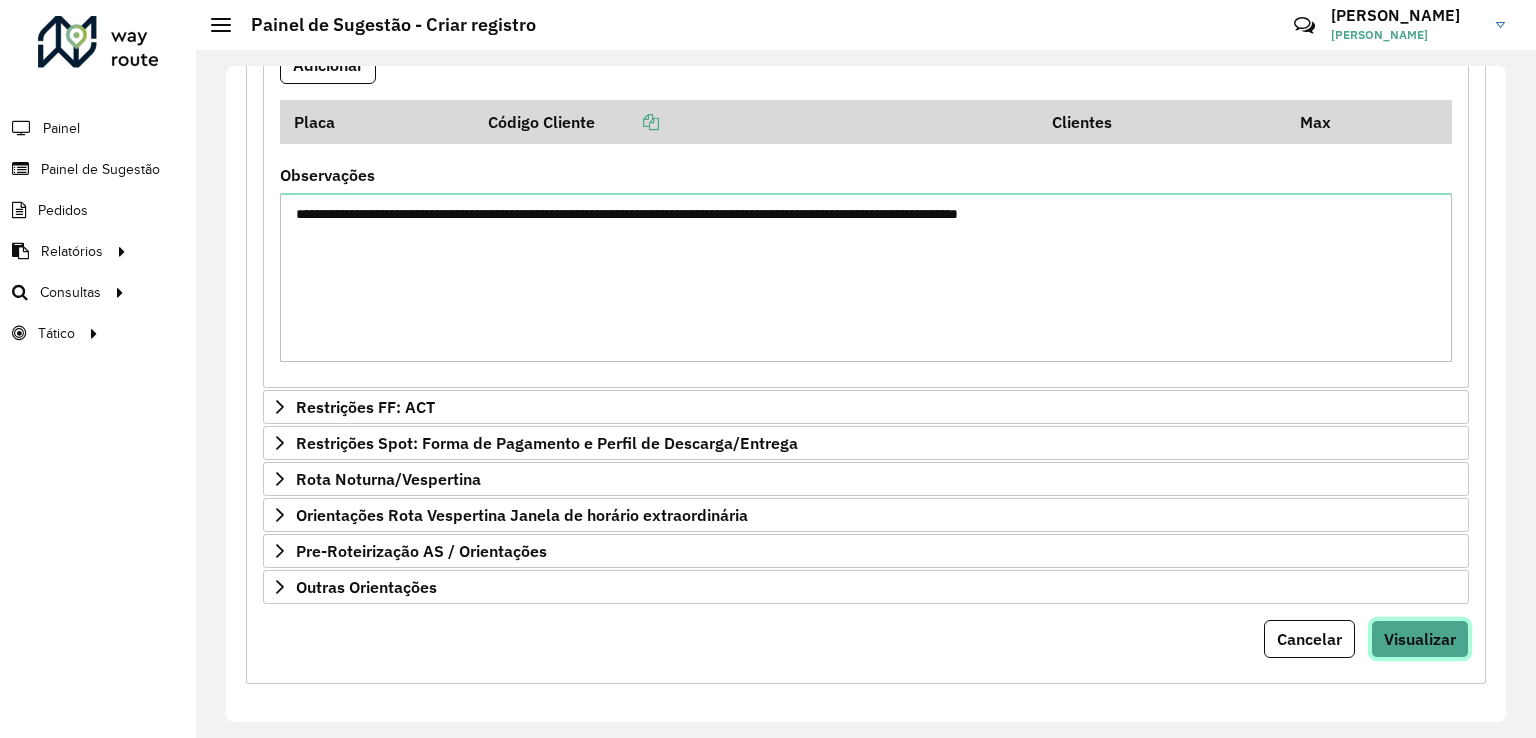 click on "Visualizar" at bounding box center (1420, 639) 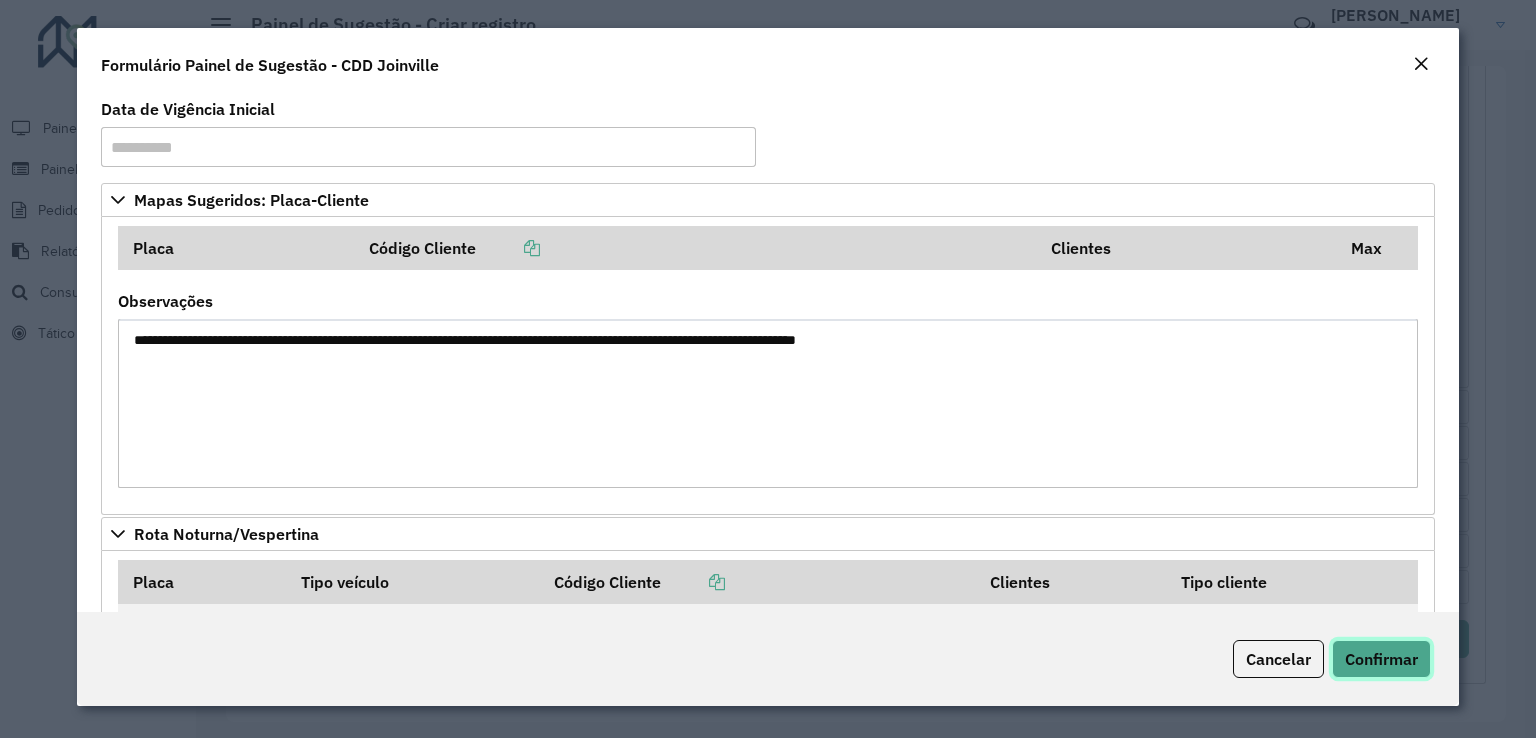 click on "Confirmar" 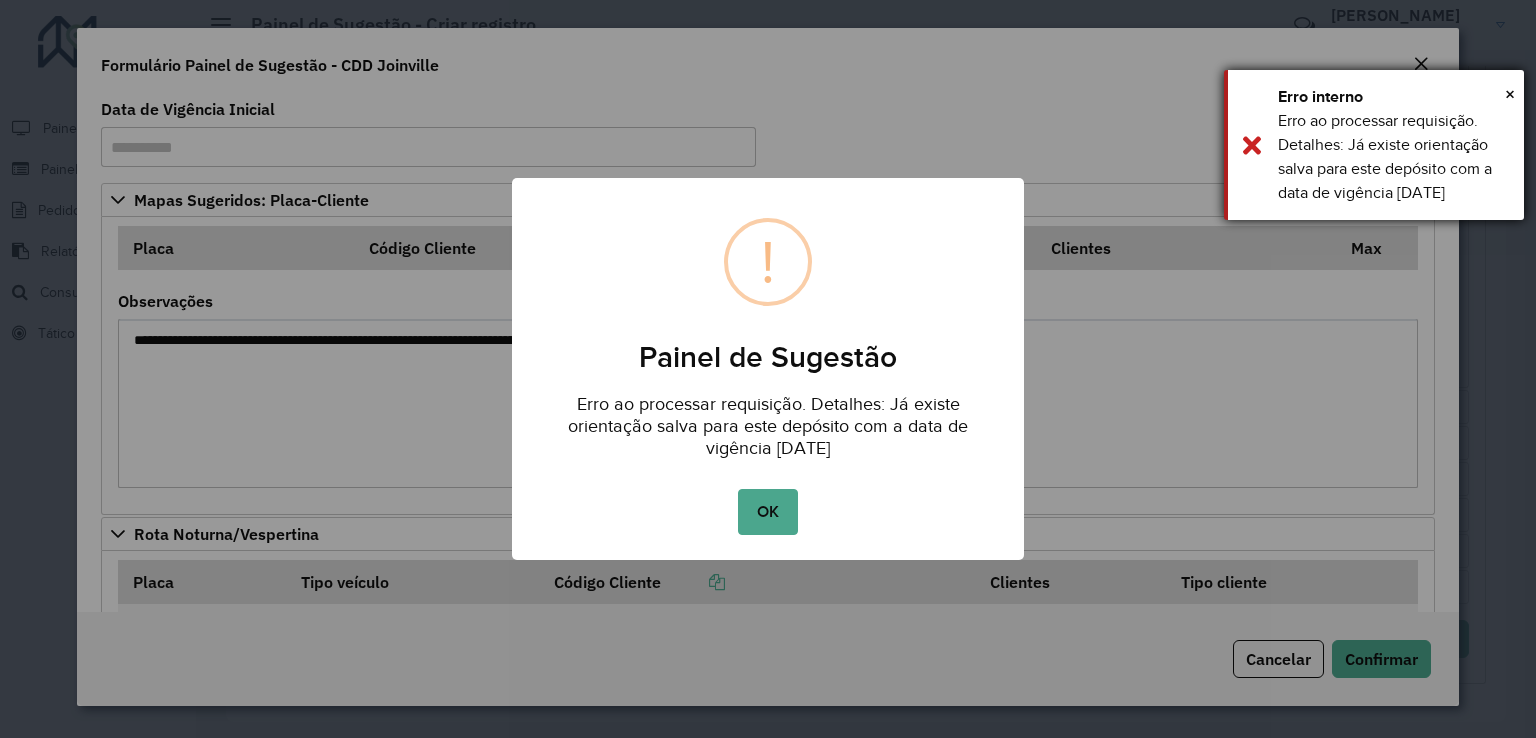 type 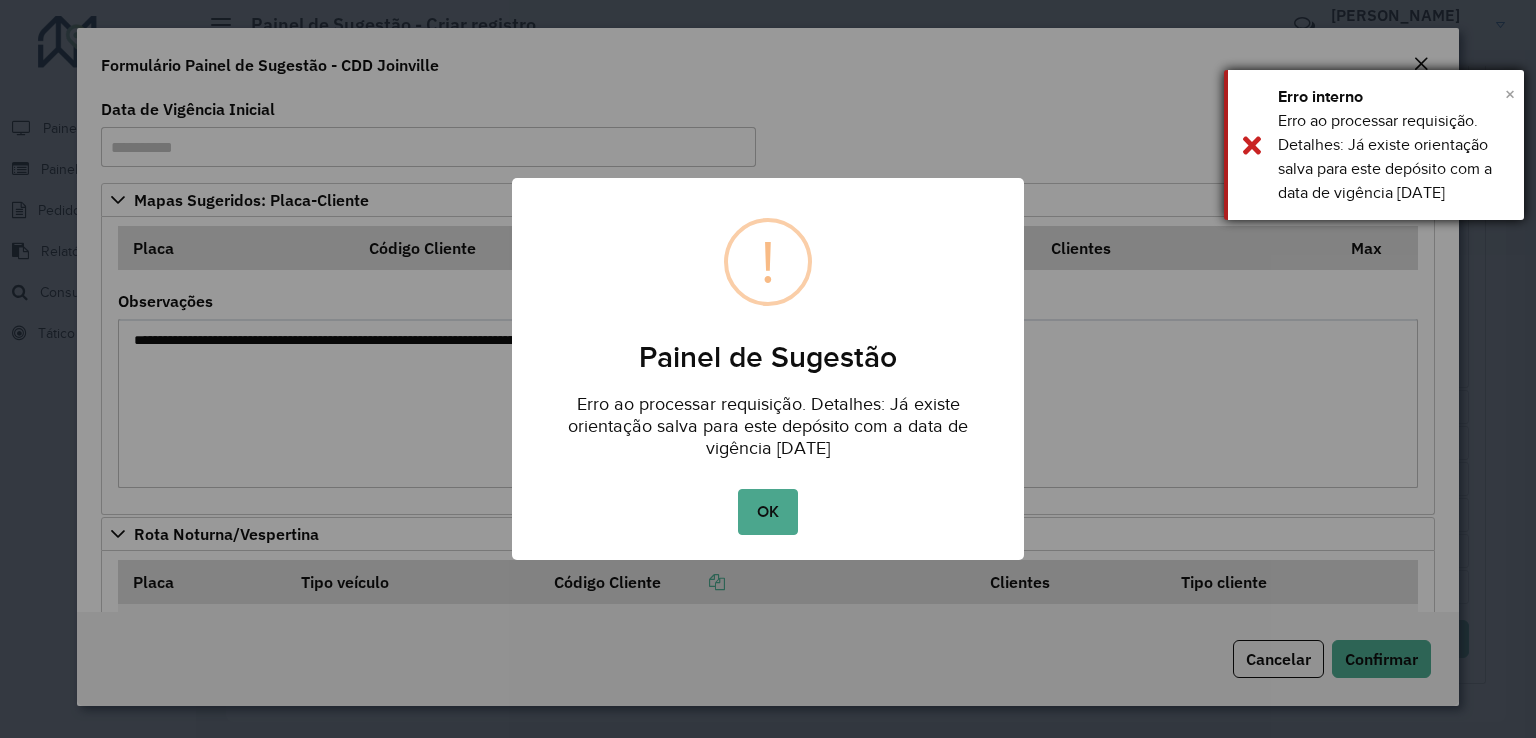 click on "×" at bounding box center (1510, 94) 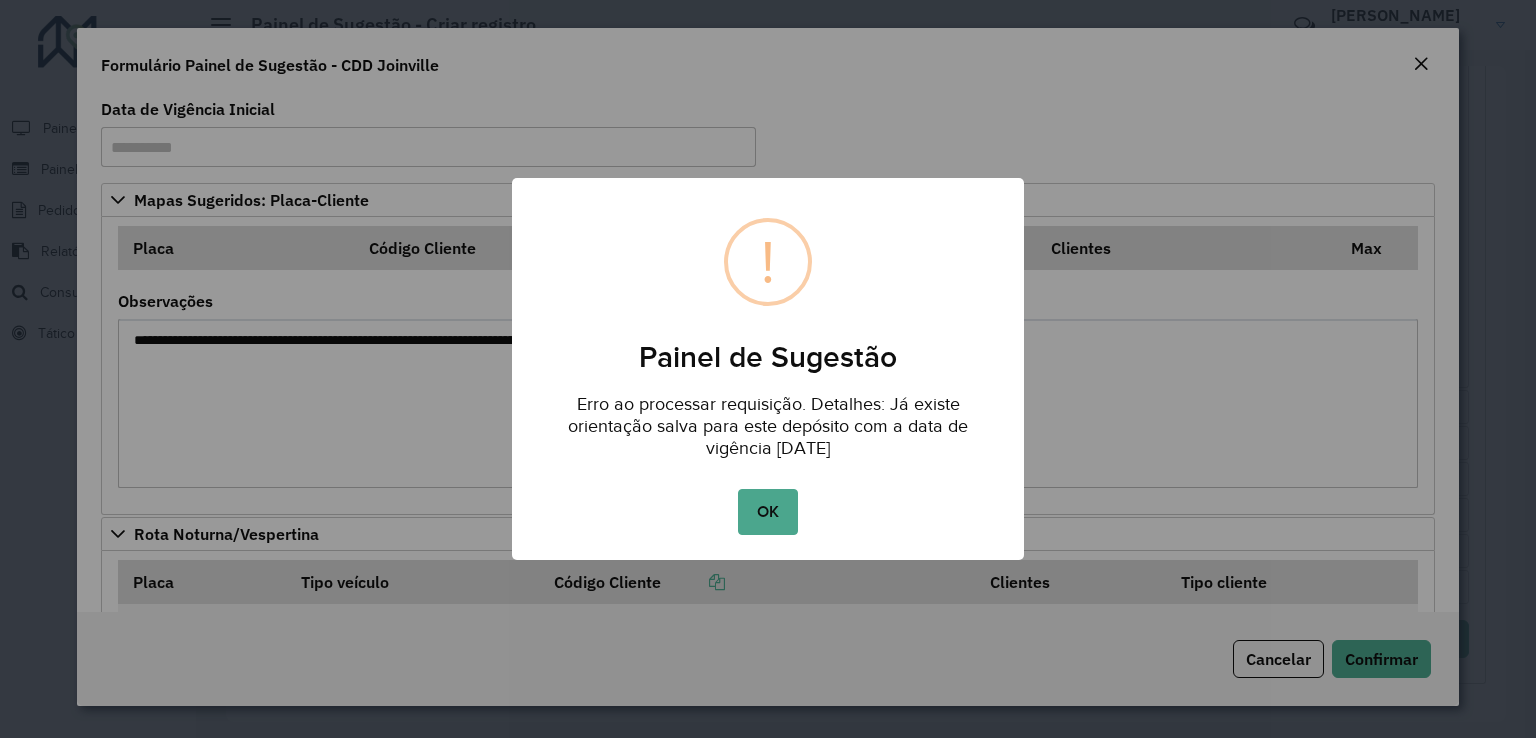drag, startPoint x: 1397, startPoint y: 57, endPoint x: 1418, endPoint y: 58, distance: 21.023796 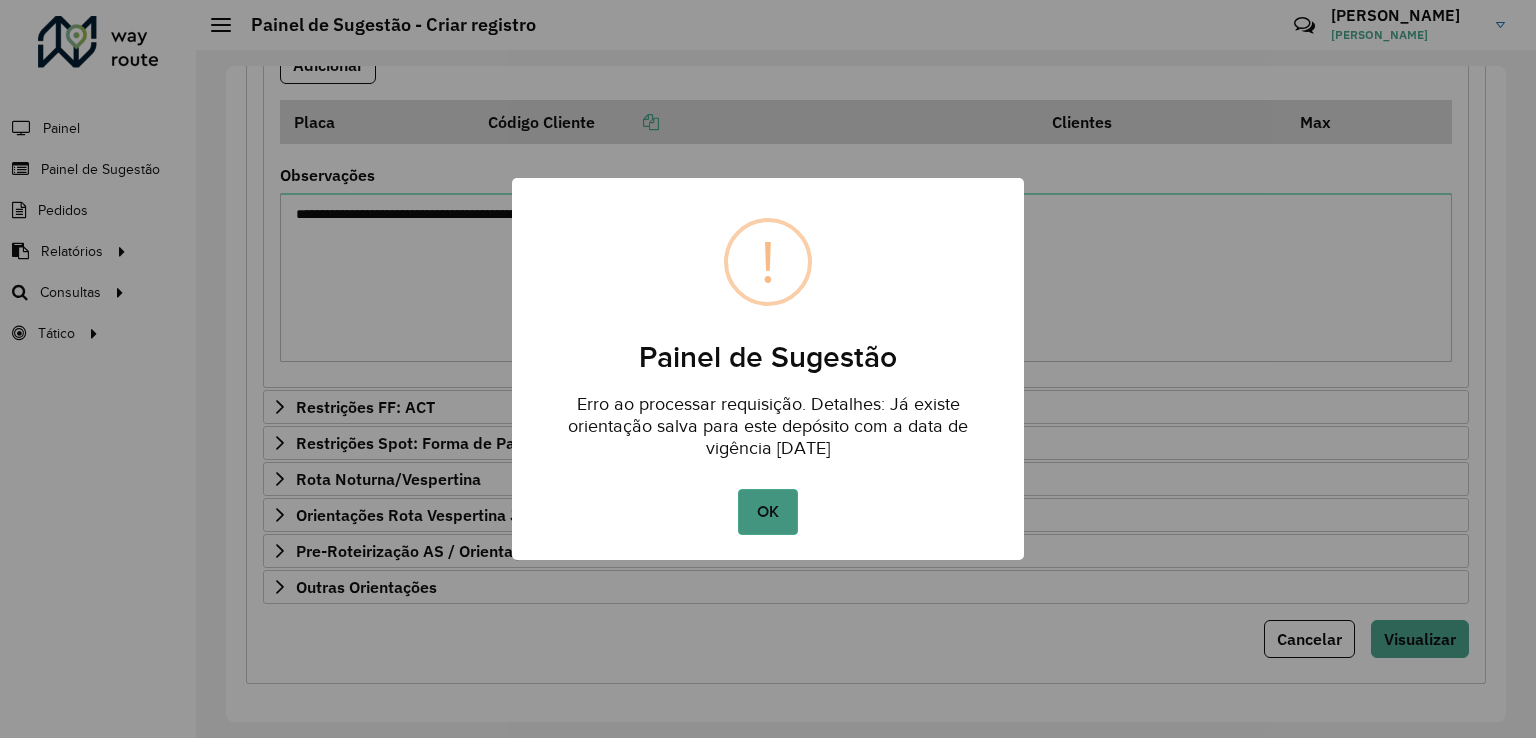 click on "OK" at bounding box center (767, 512) 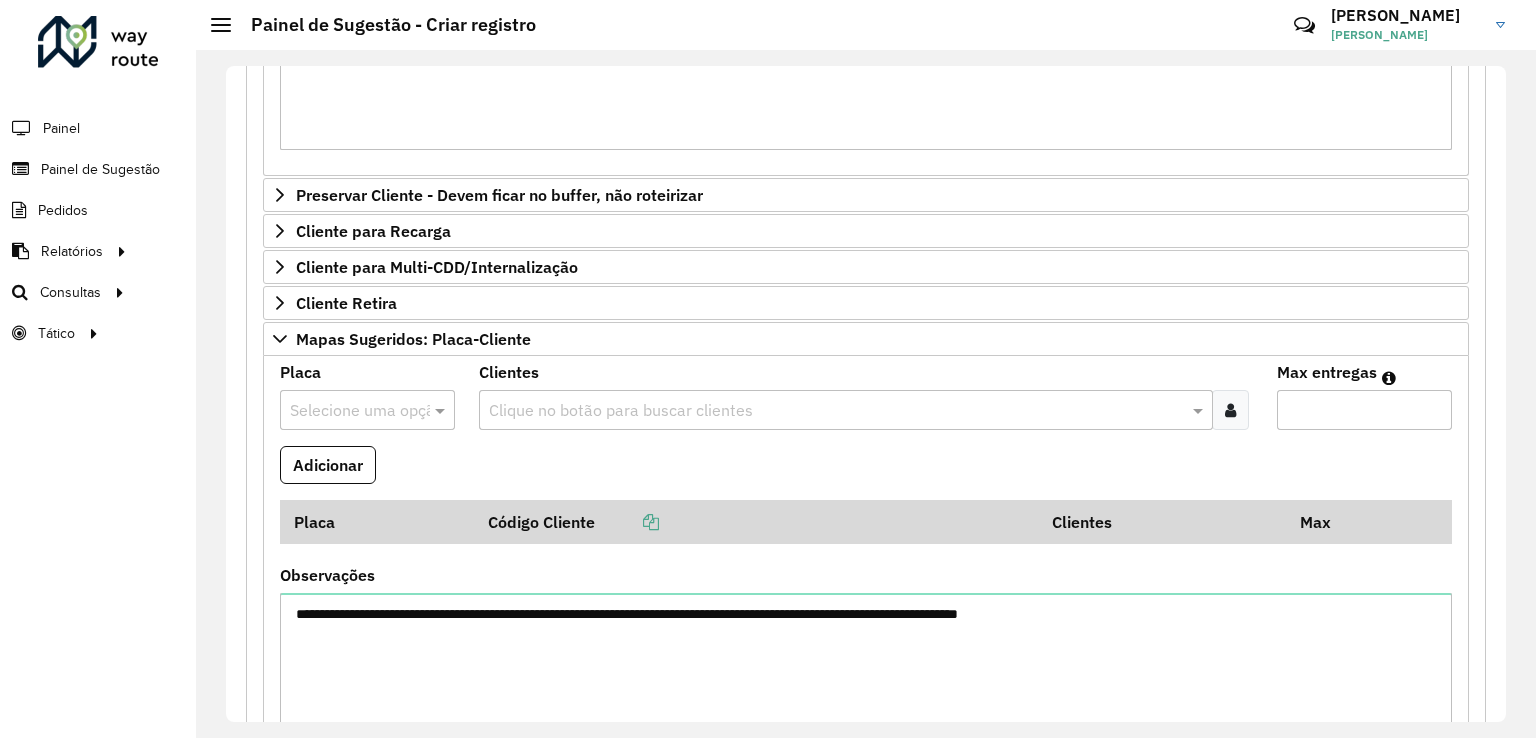 scroll, scrollTop: 1019, scrollLeft: 0, axis: vertical 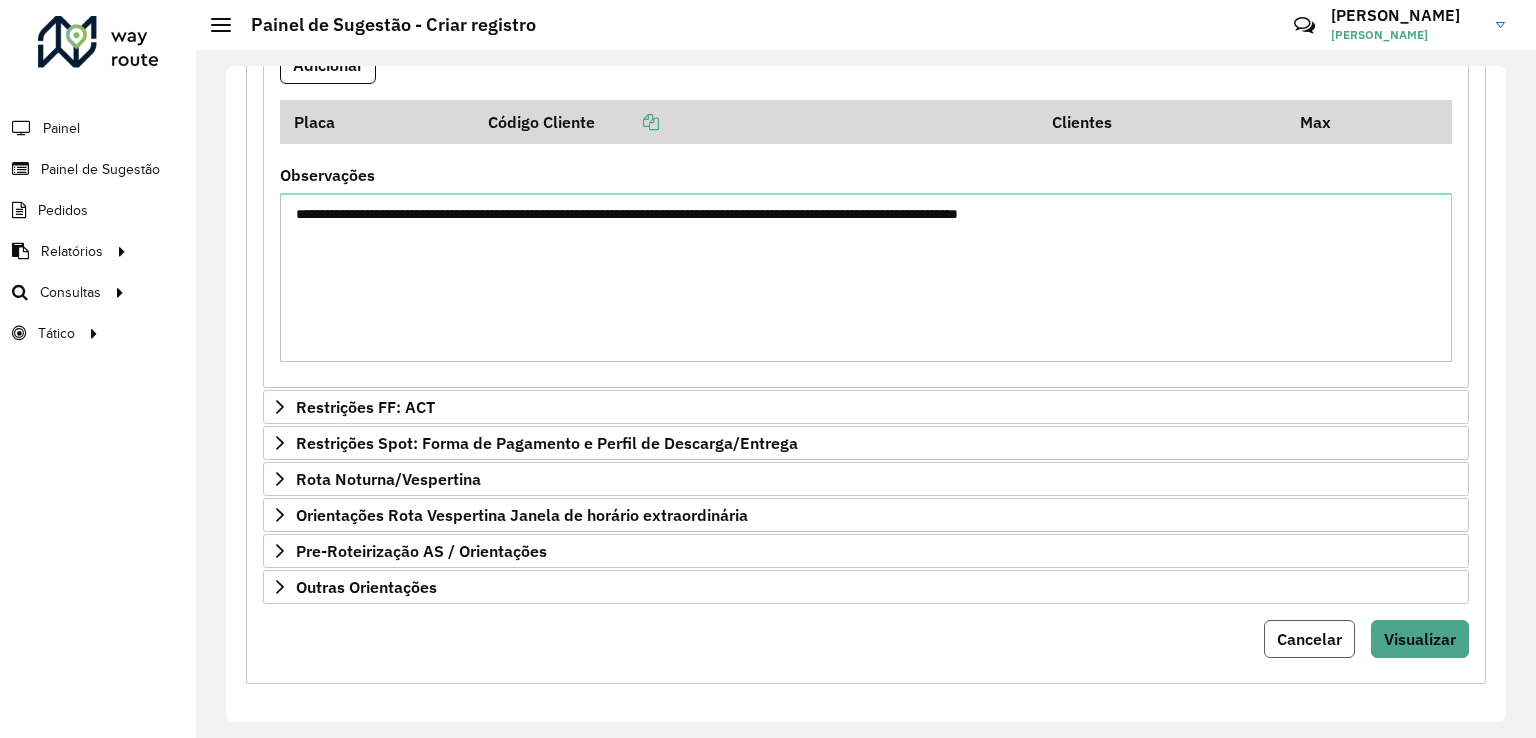 click on "Cancelar" at bounding box center [1309, 639] 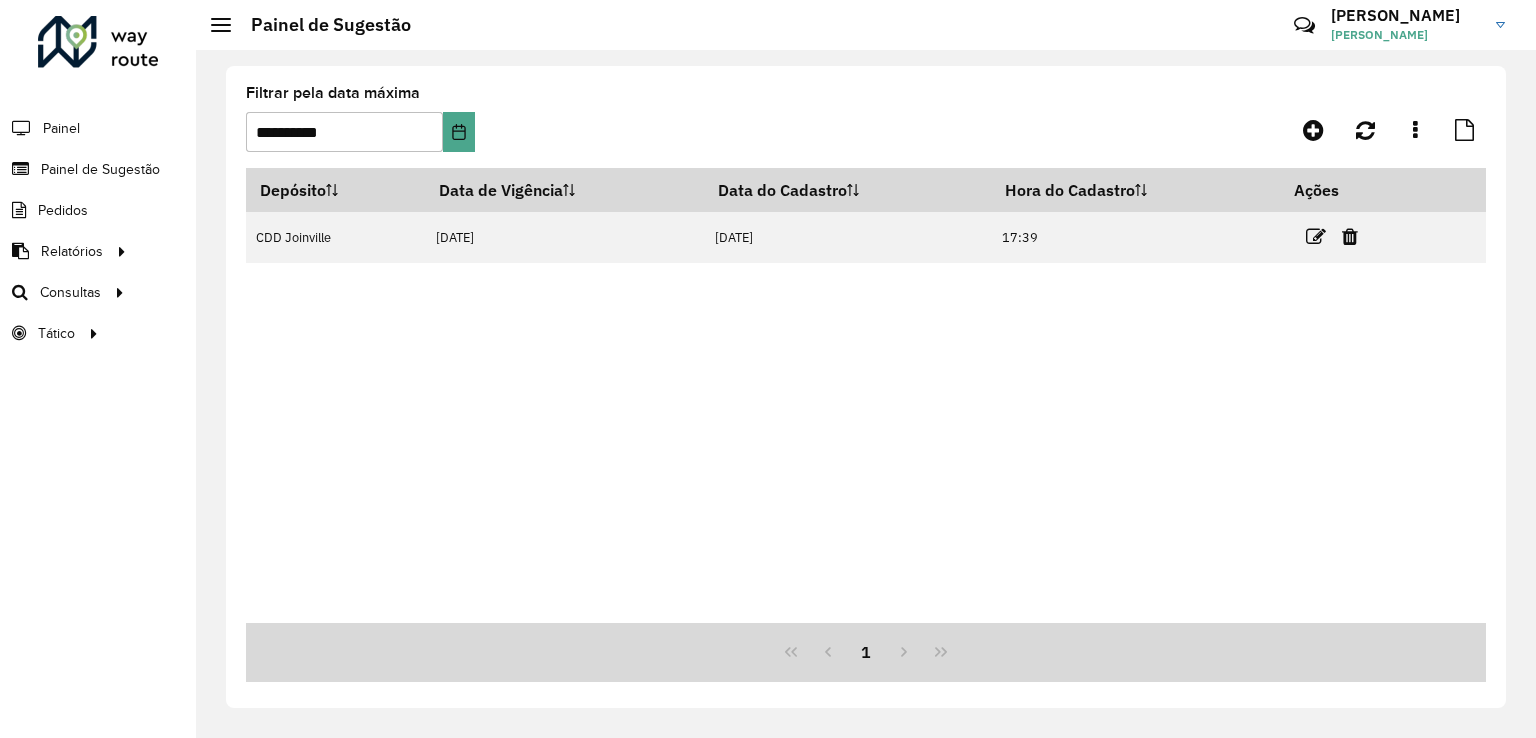drag, startPoint x: 1315, startPoint y: 389, endPoint x: 1347, endPoint y: 375, distance: 34.928497 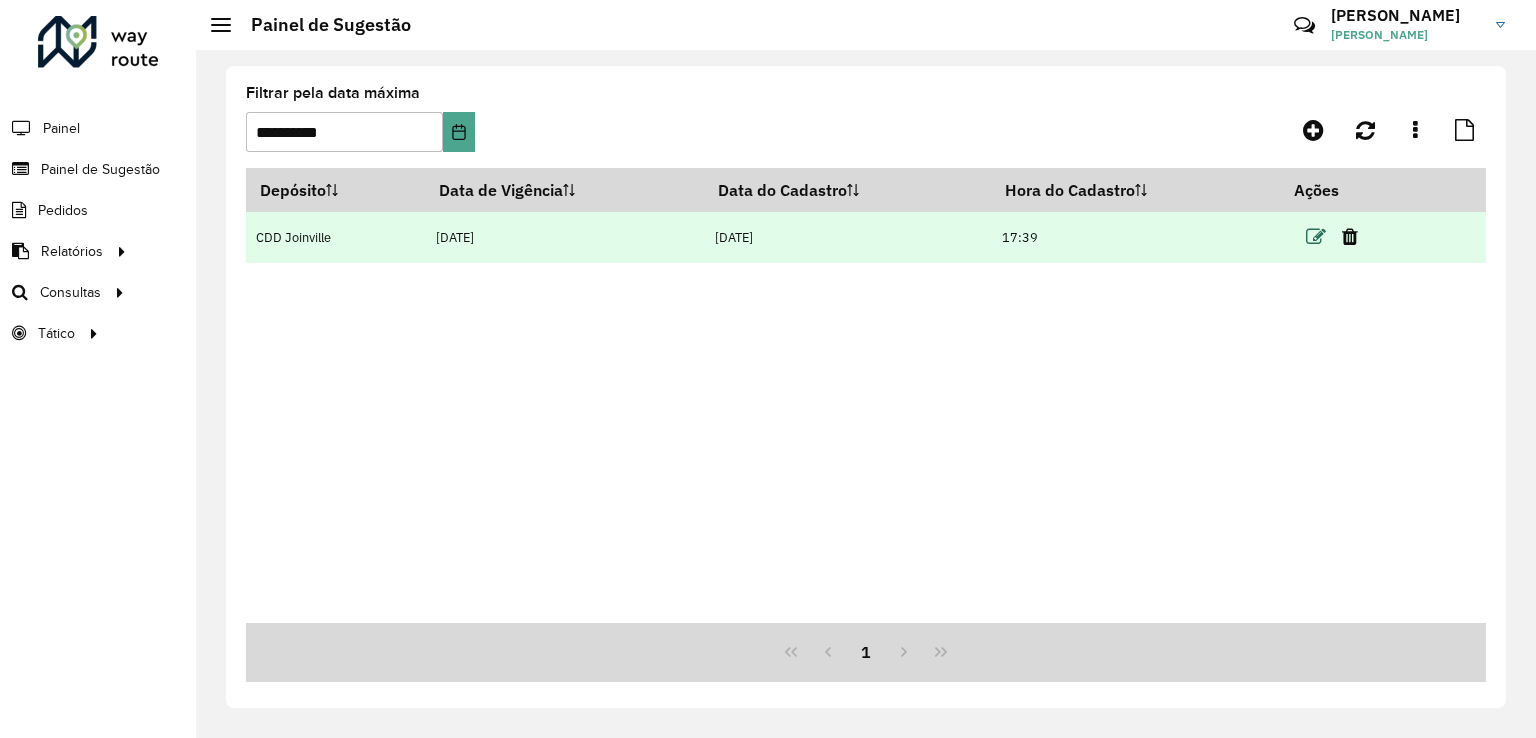 click at bounding box center (1316, 237) 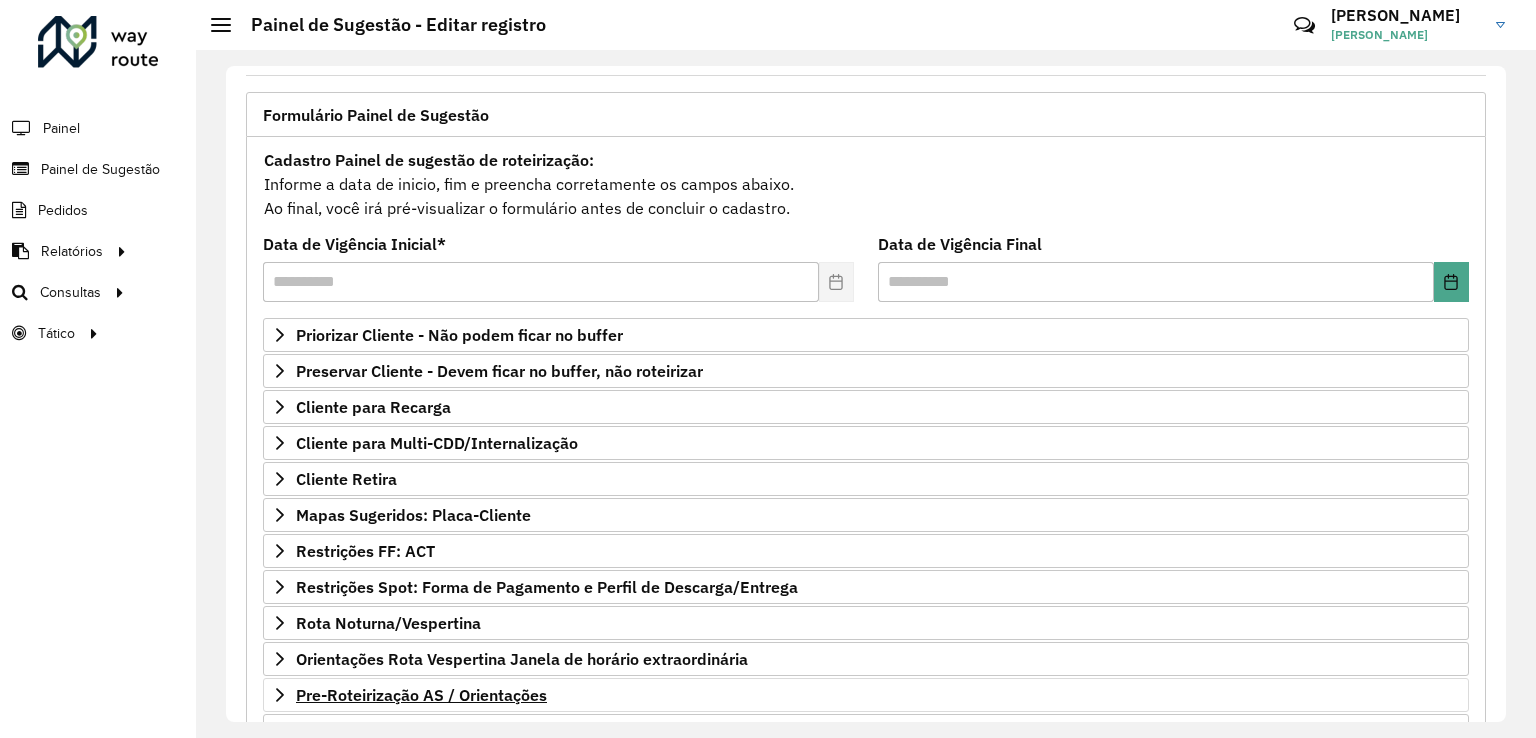scroll, scrollTop: 252, scrollLeft: 0, axis: vertical 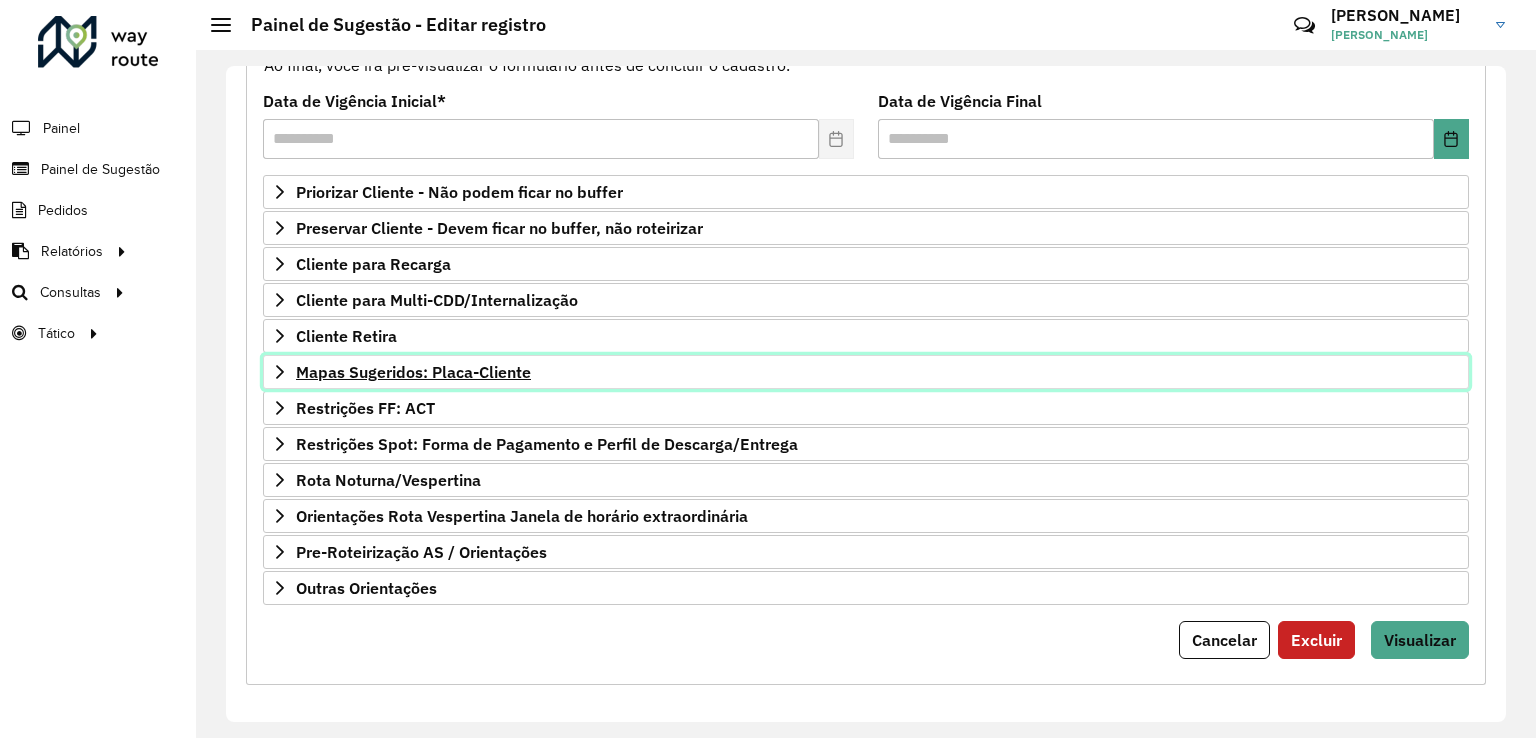 click on "Mapas Sugeridos: Placa-Cliente" at bounding box center [413, 372] 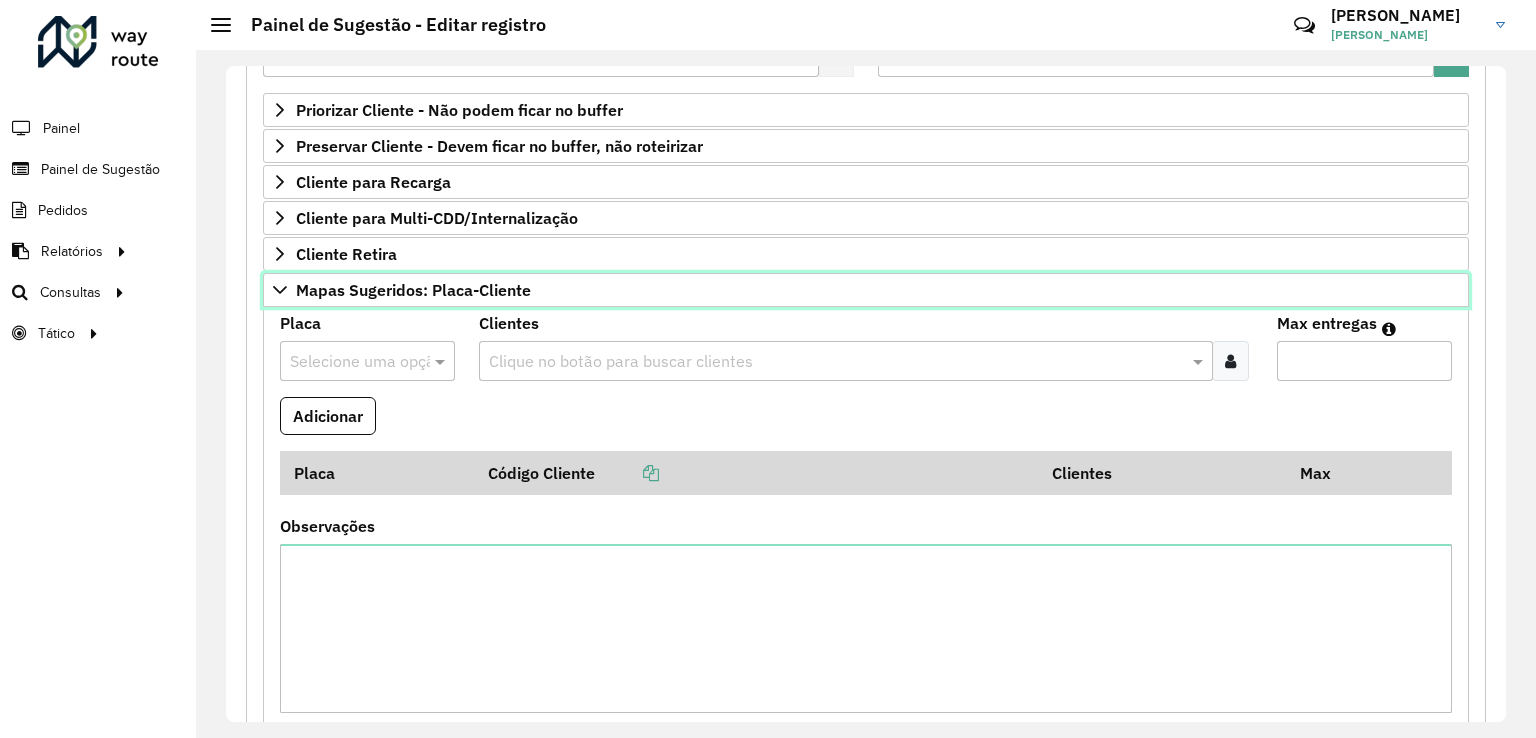 scroll, scrollTop: 452, scrollLeft: 0, axis: vertical 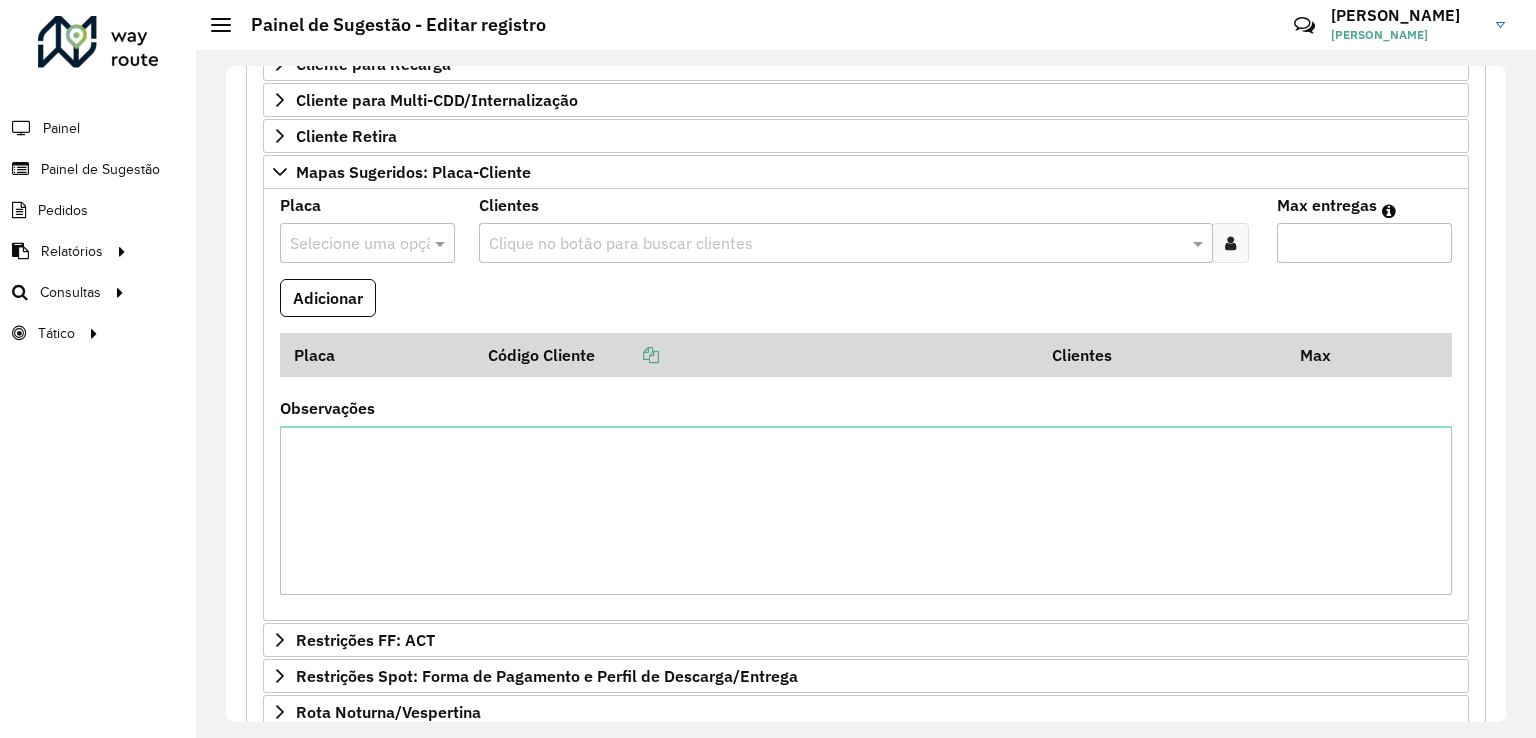 click at bounding box center [347, 244] 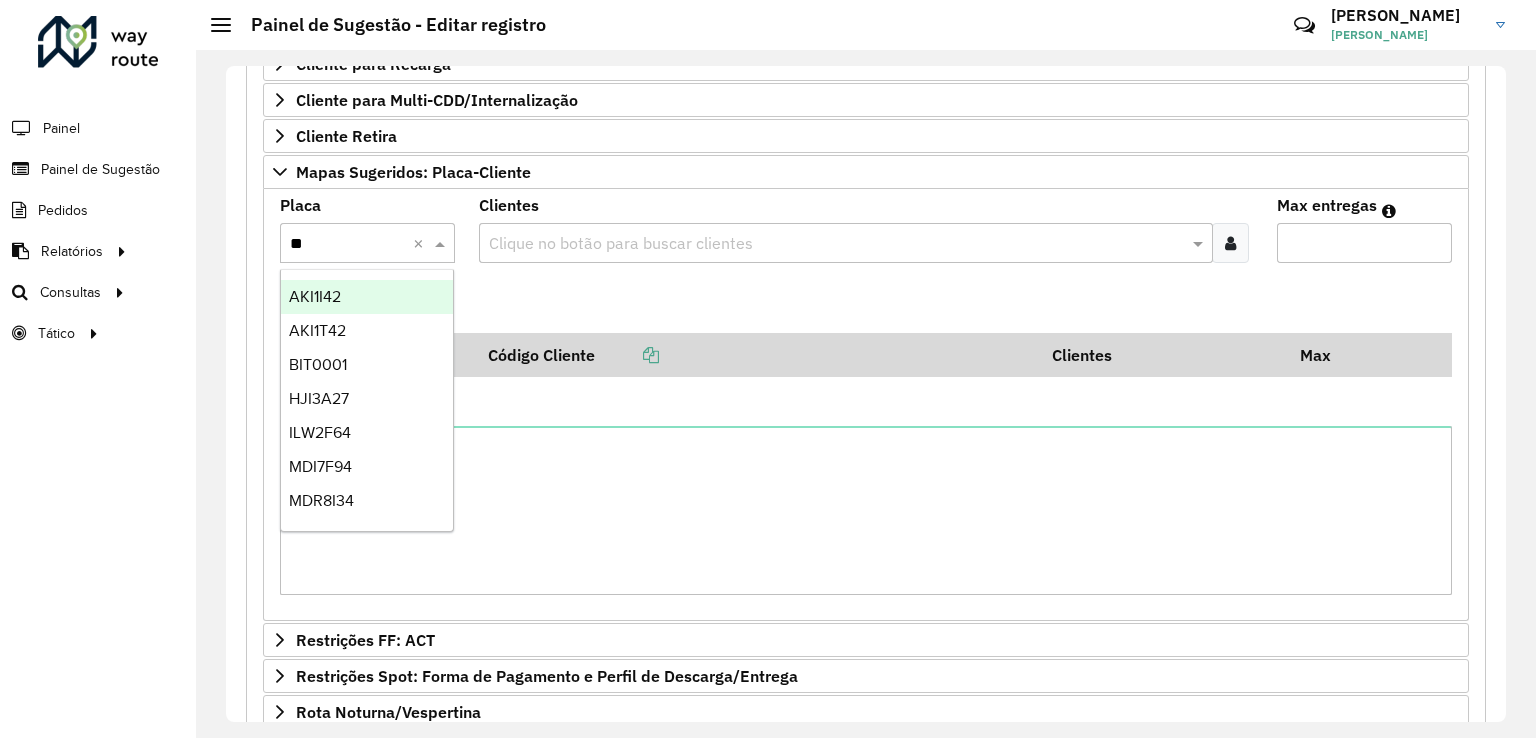 type on "***" 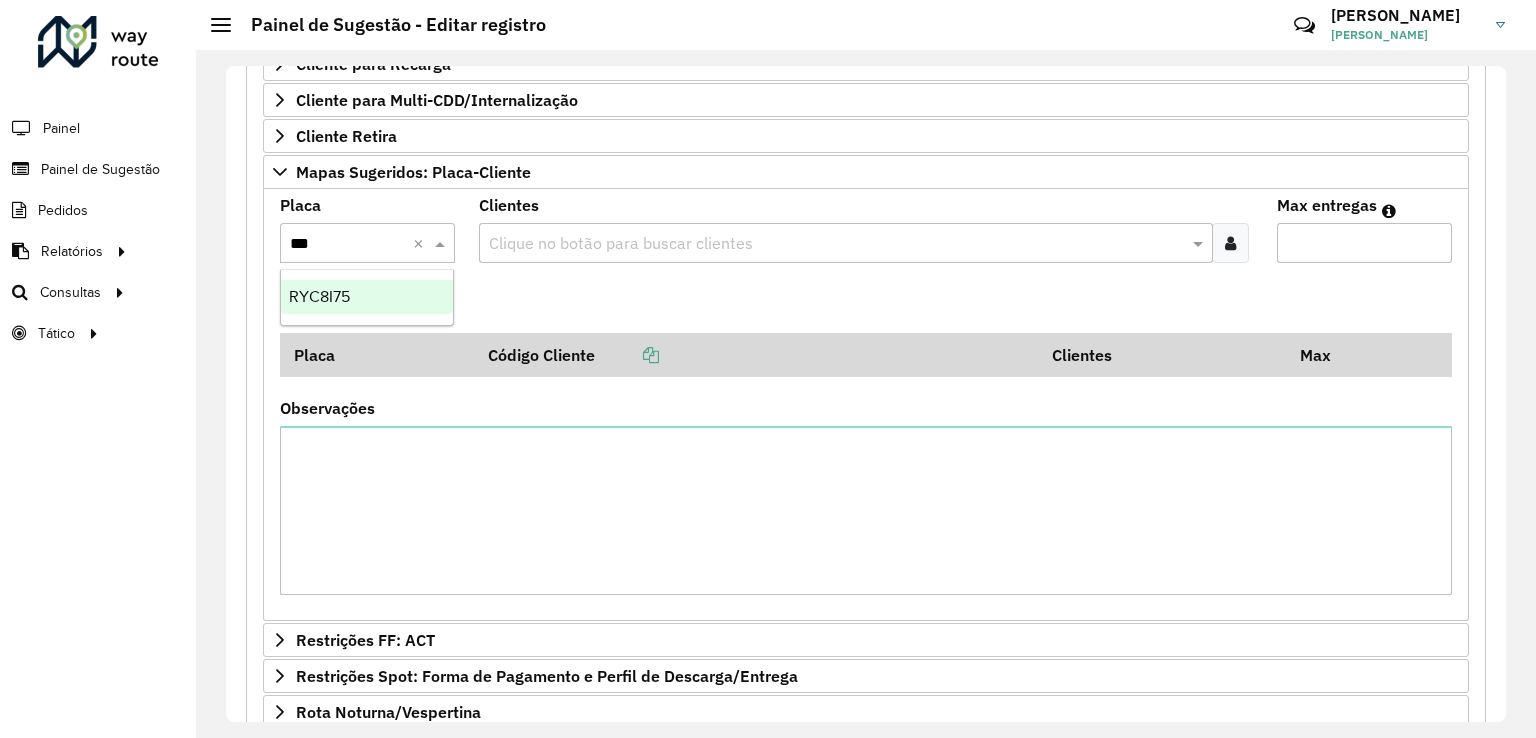 type 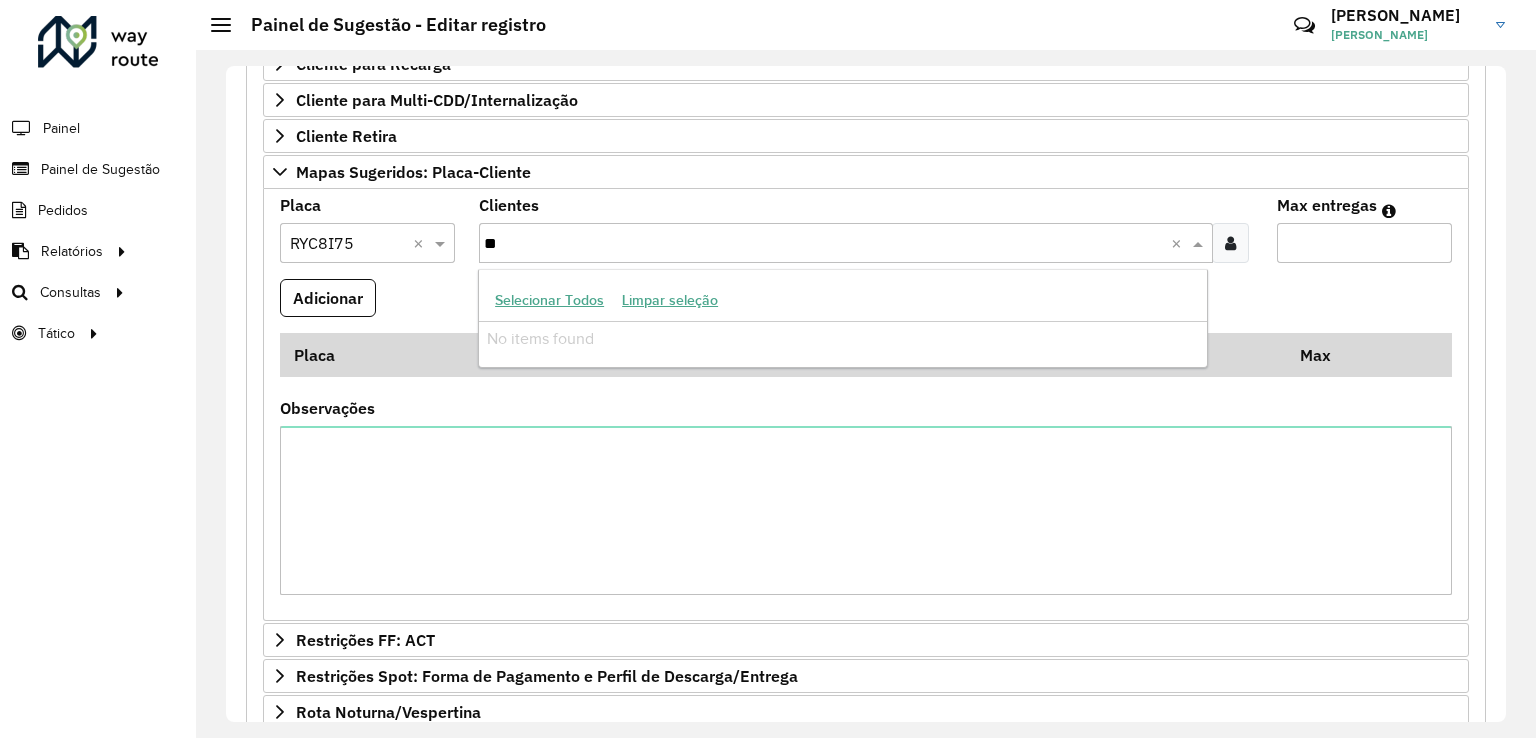 type on "*" 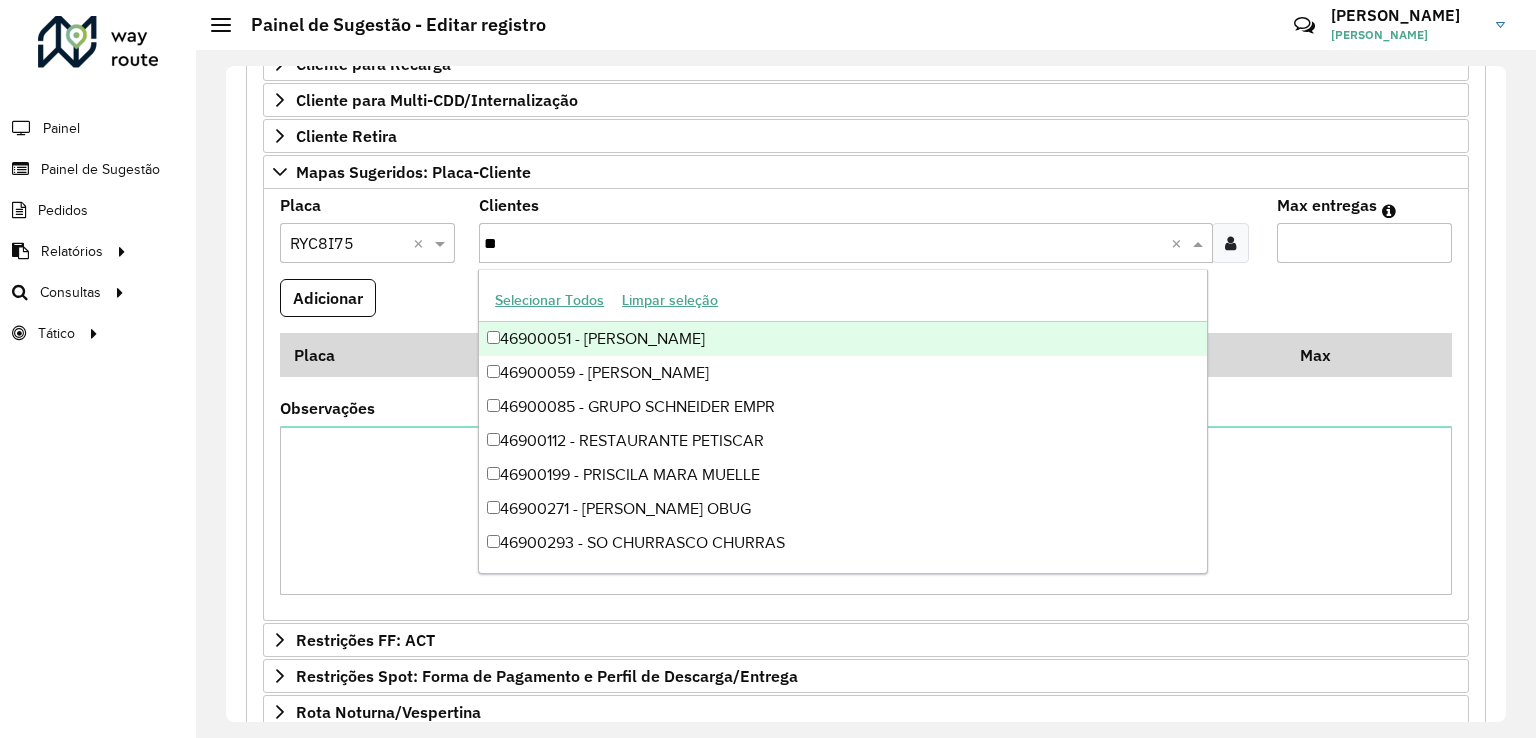type on "***" 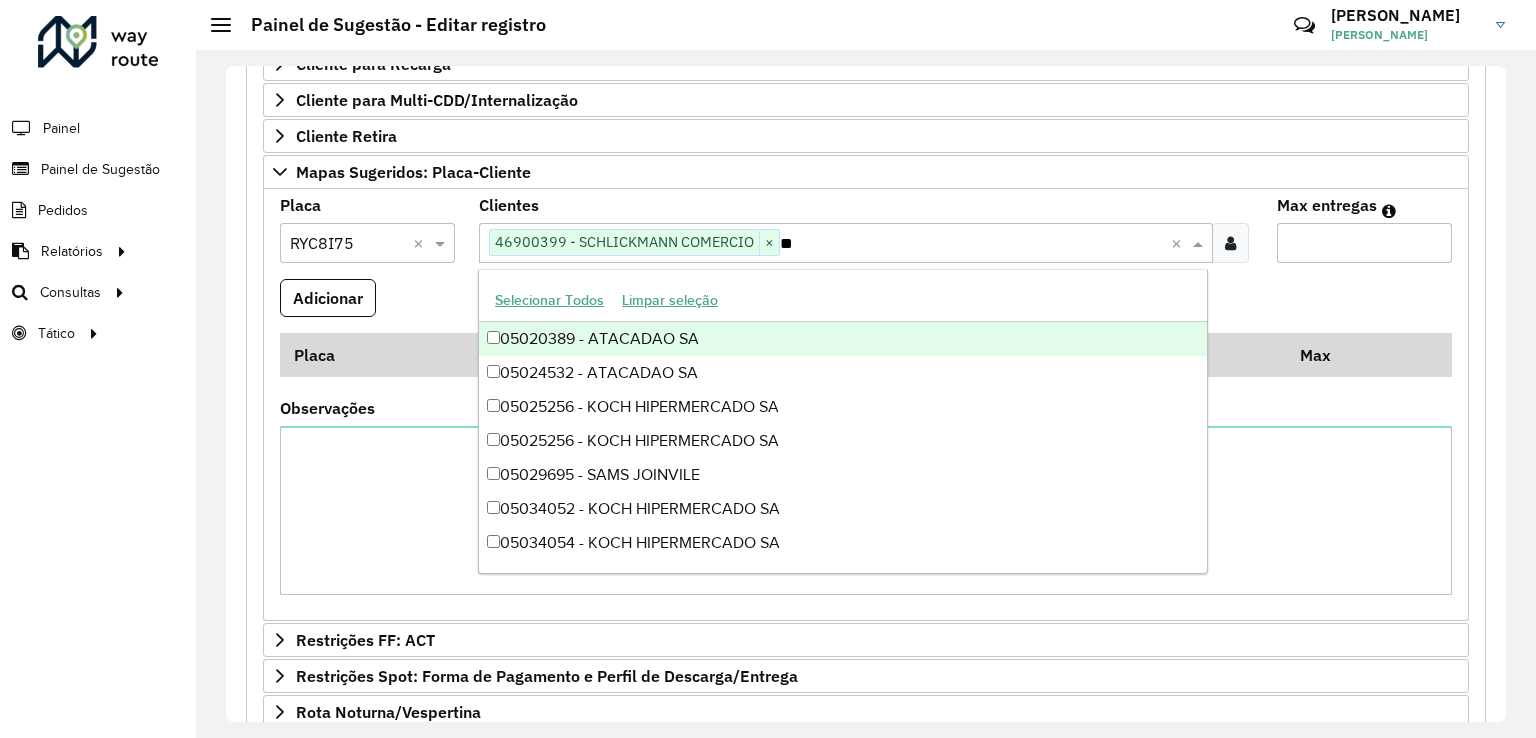 type on "*" 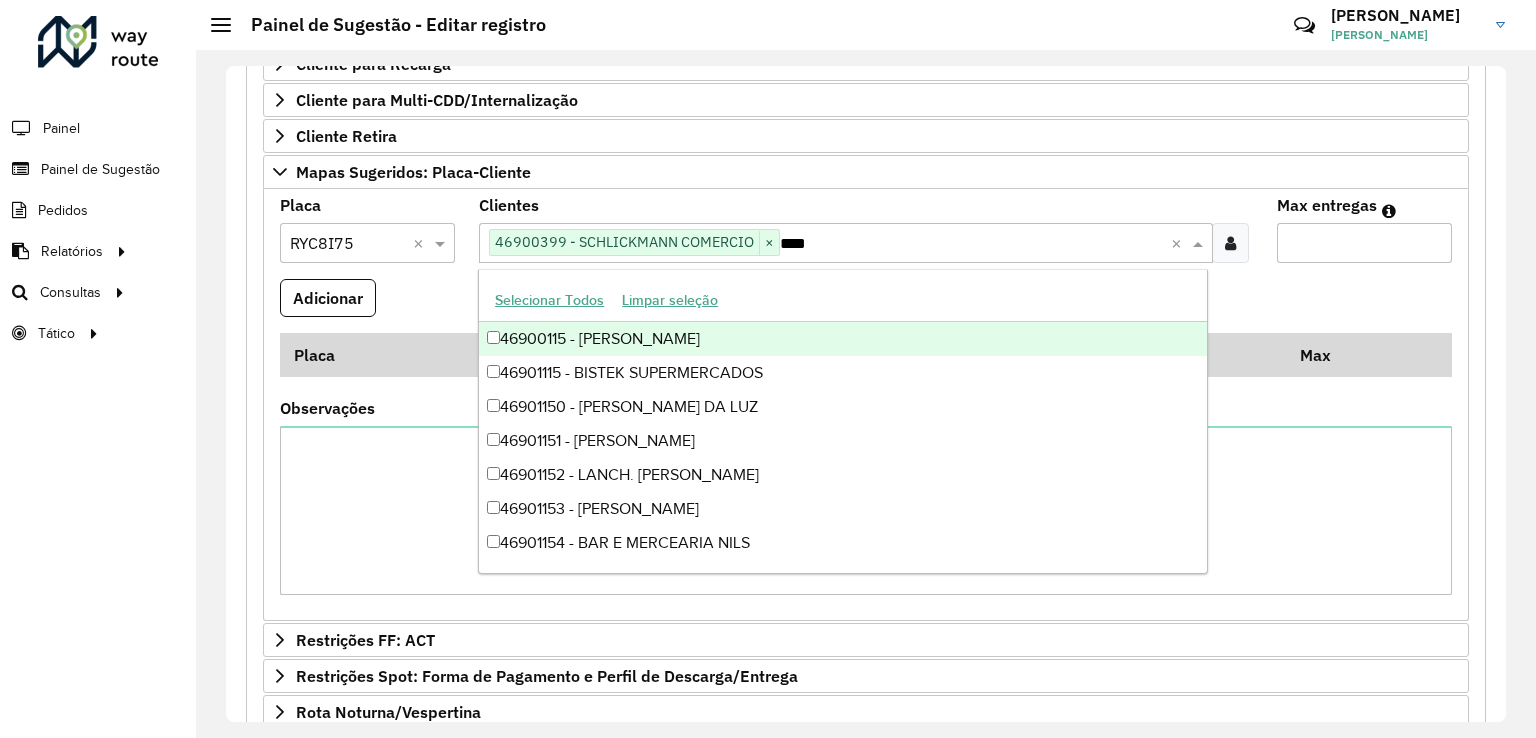 type on "*****" 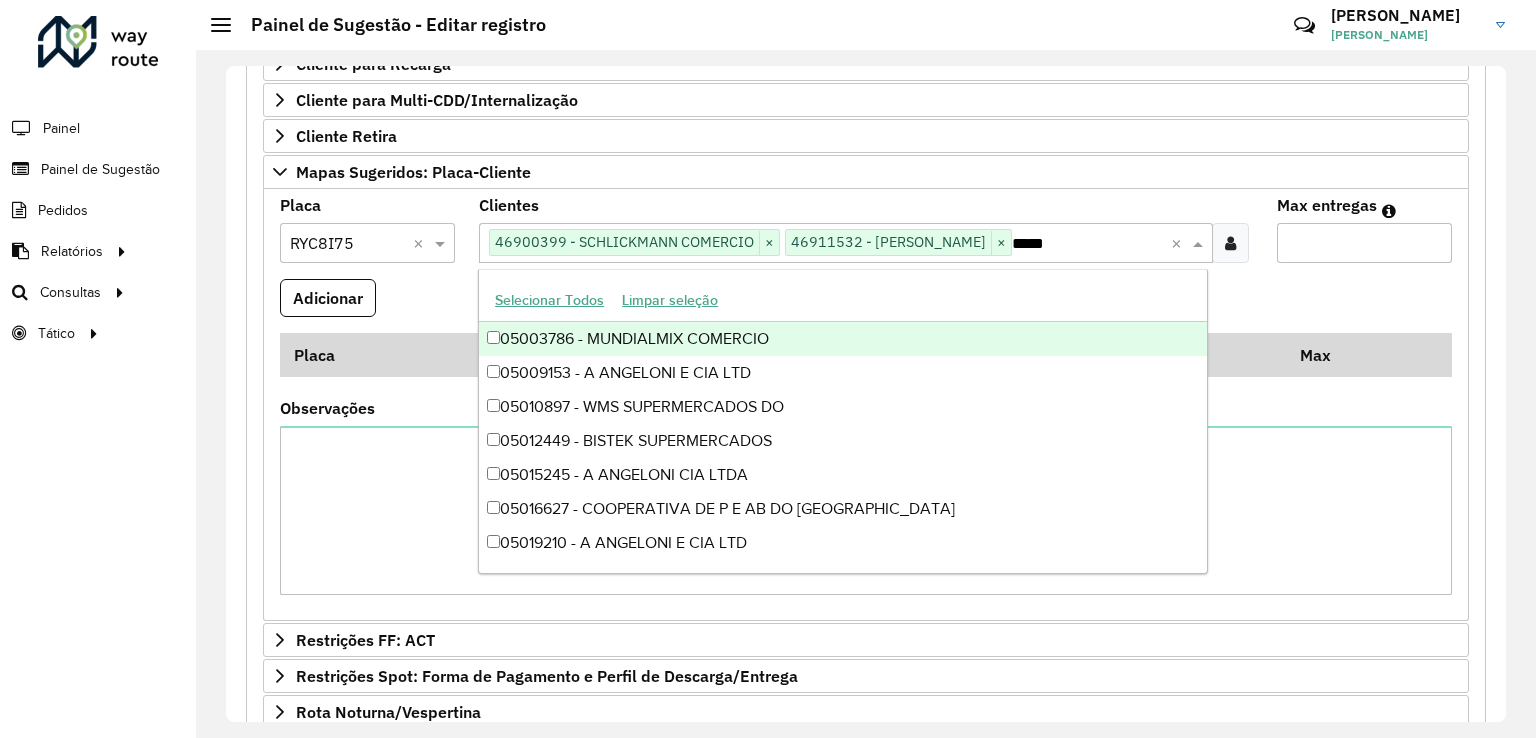 type 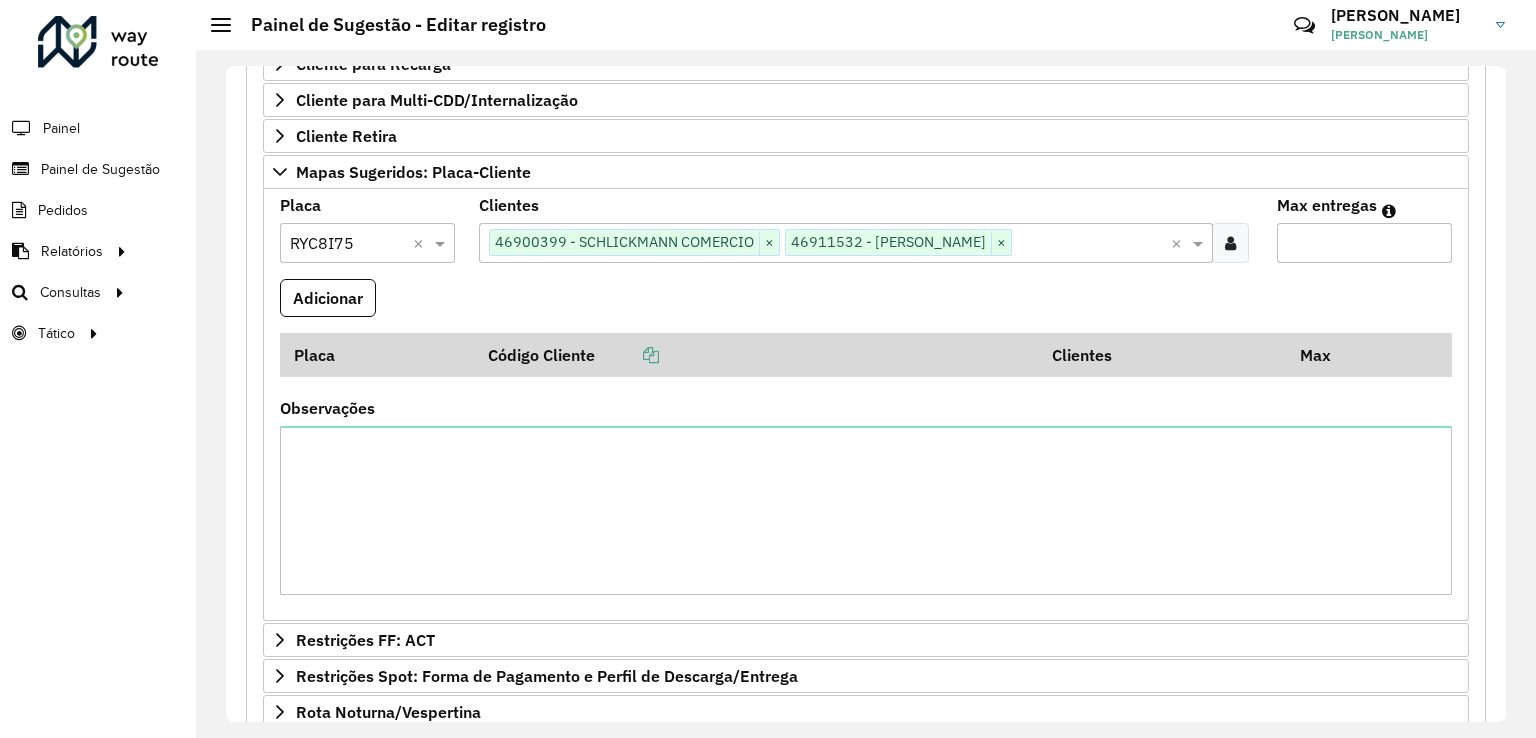 type on "*" 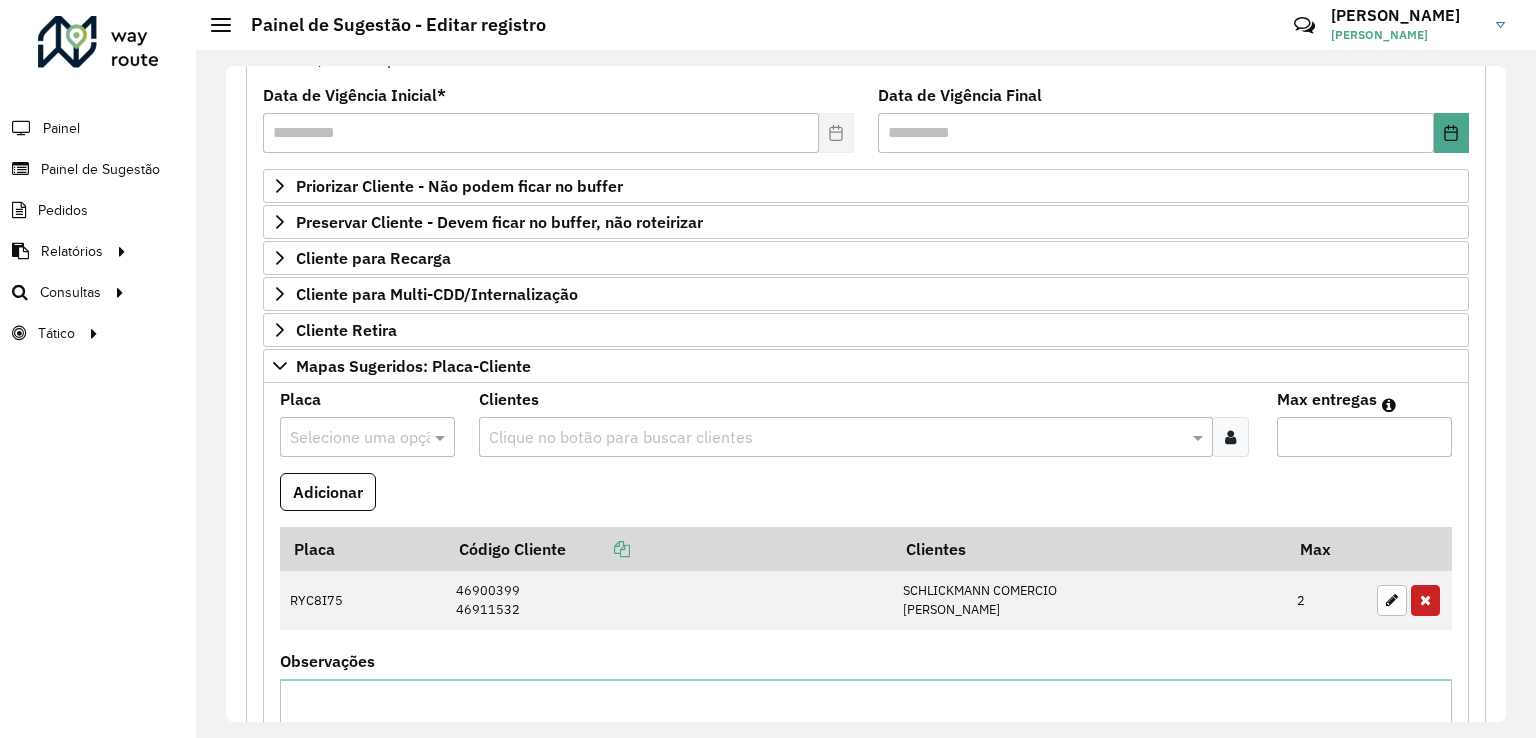 scroll, scrollTop: 243, scrollLeft: 0, axis: vertical 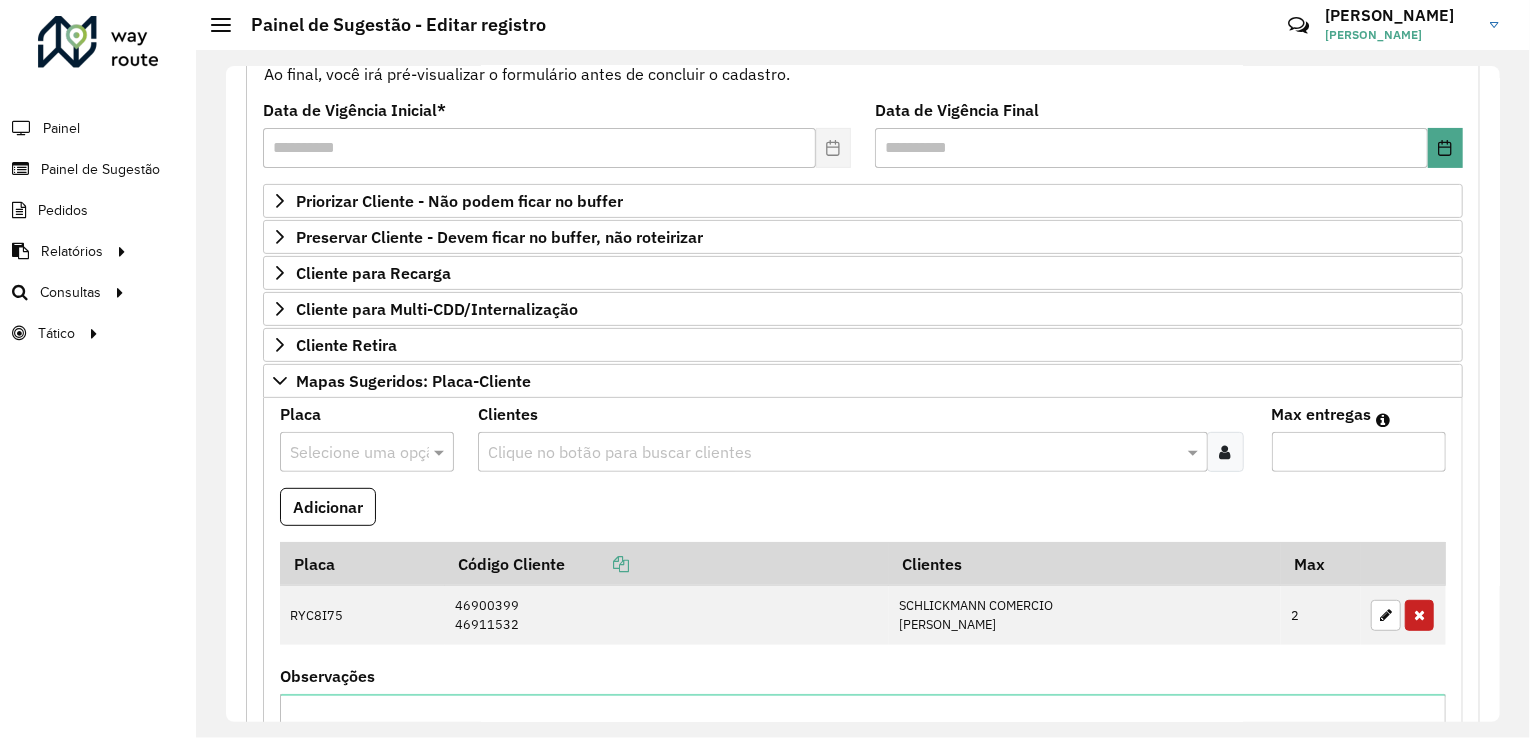 click at bounding box center [347, 453] 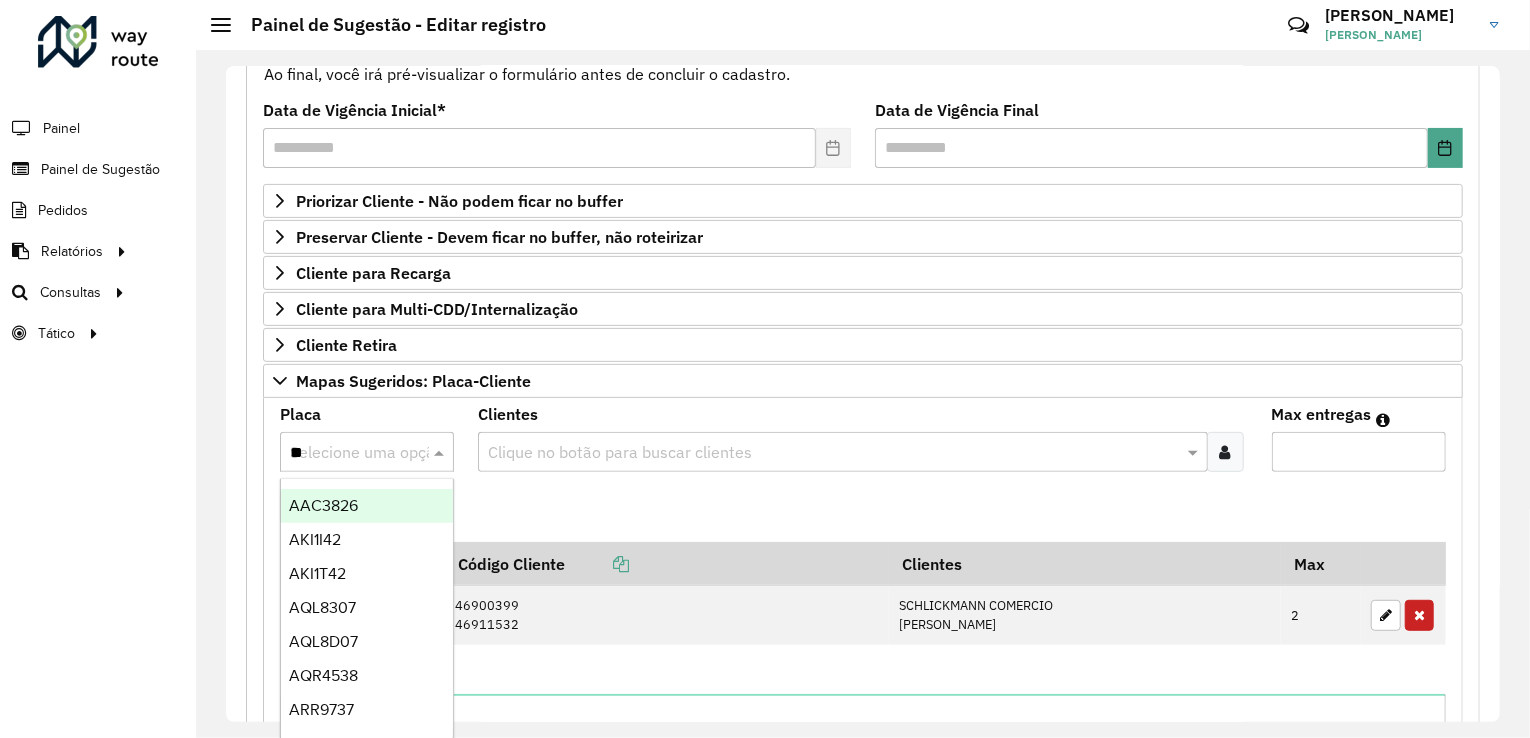 type on "***" 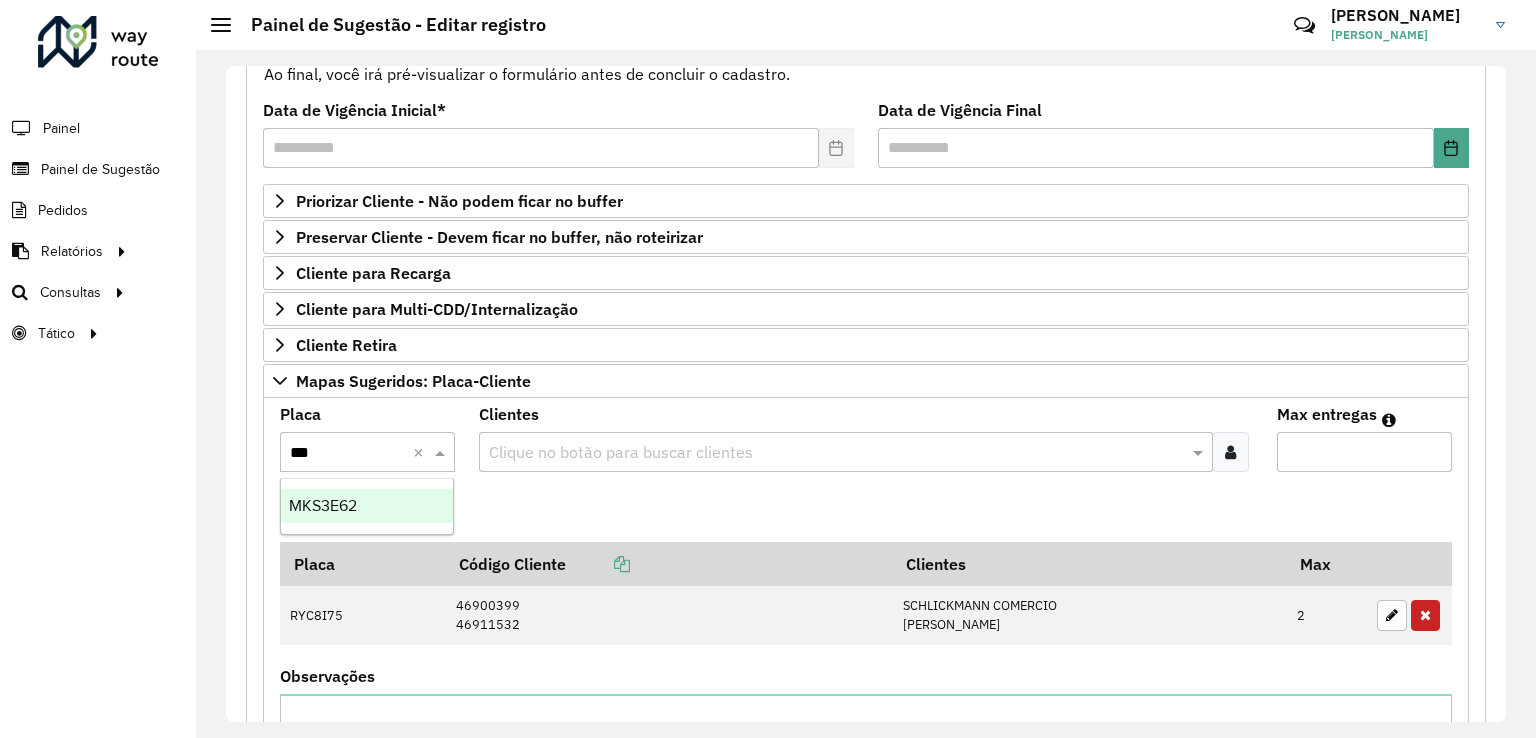 type 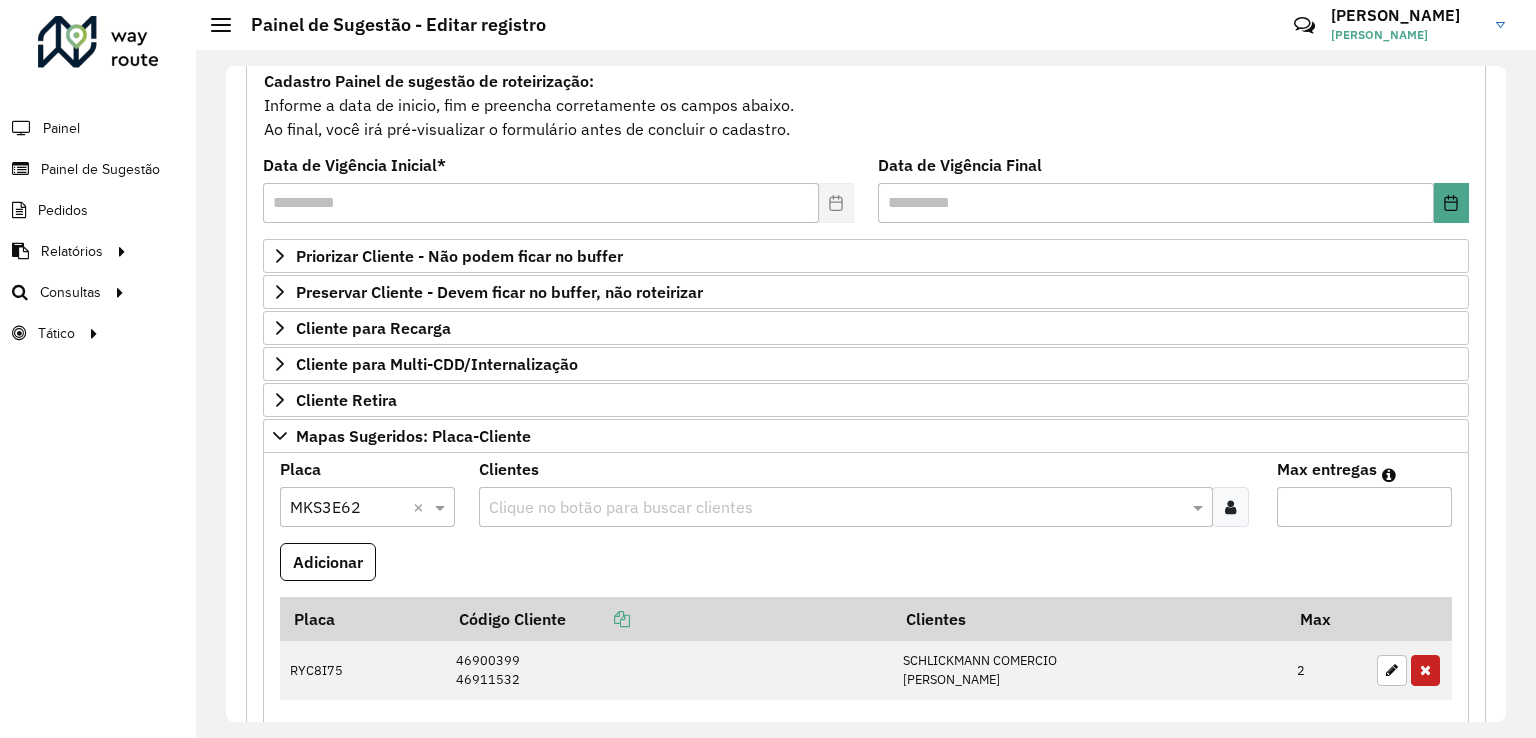 scroll, scrollTop: 143, scrollLeft: 0, axis: vertical 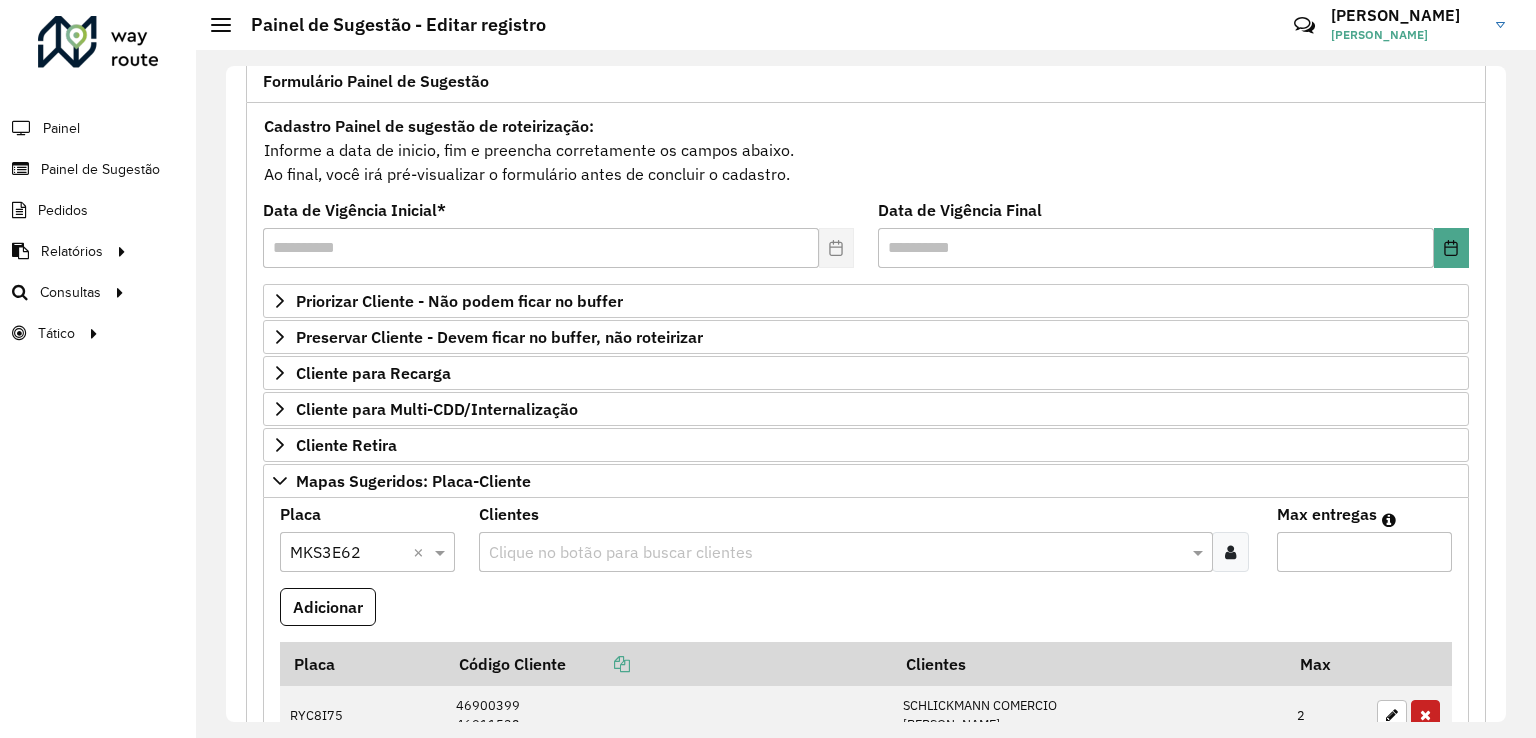 type on "*" 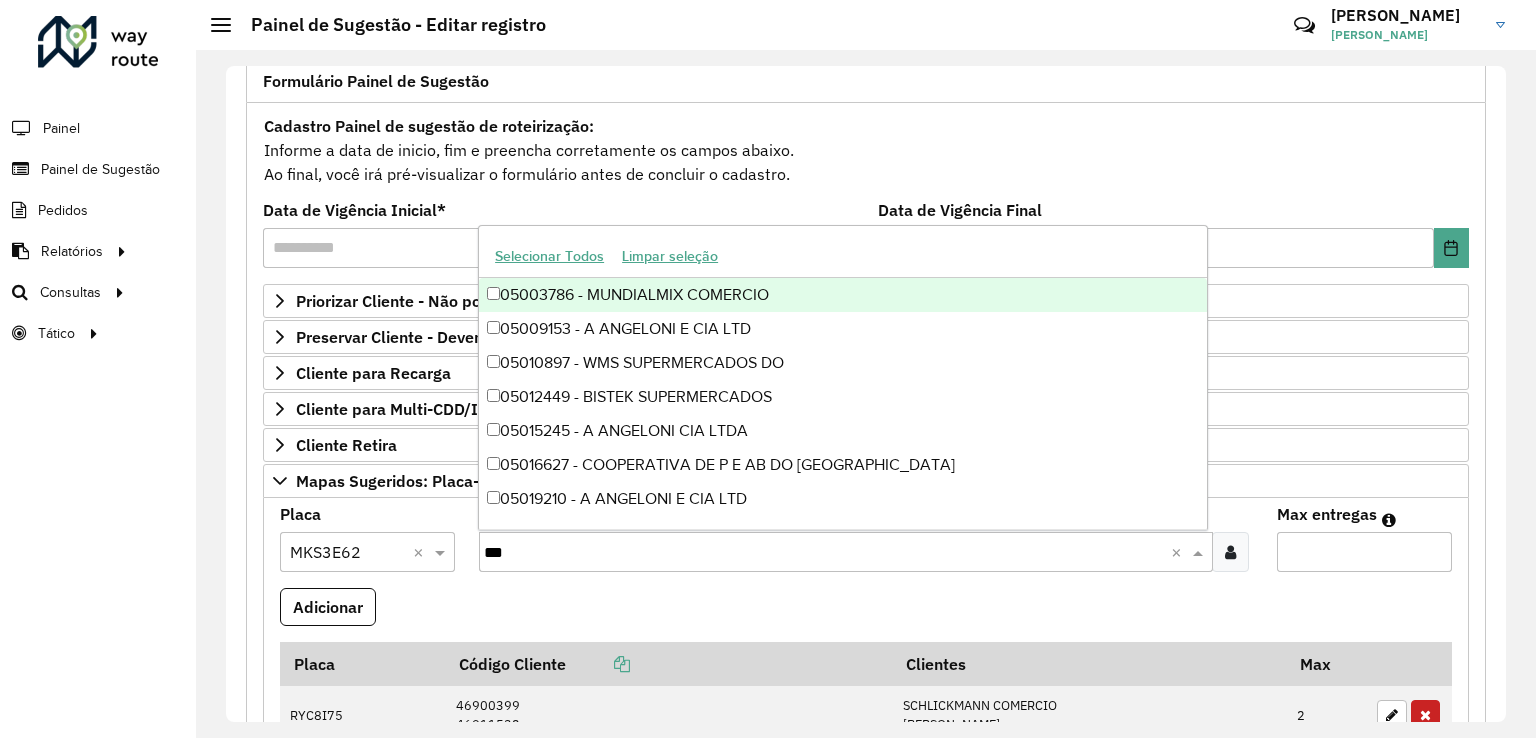 type on "****" 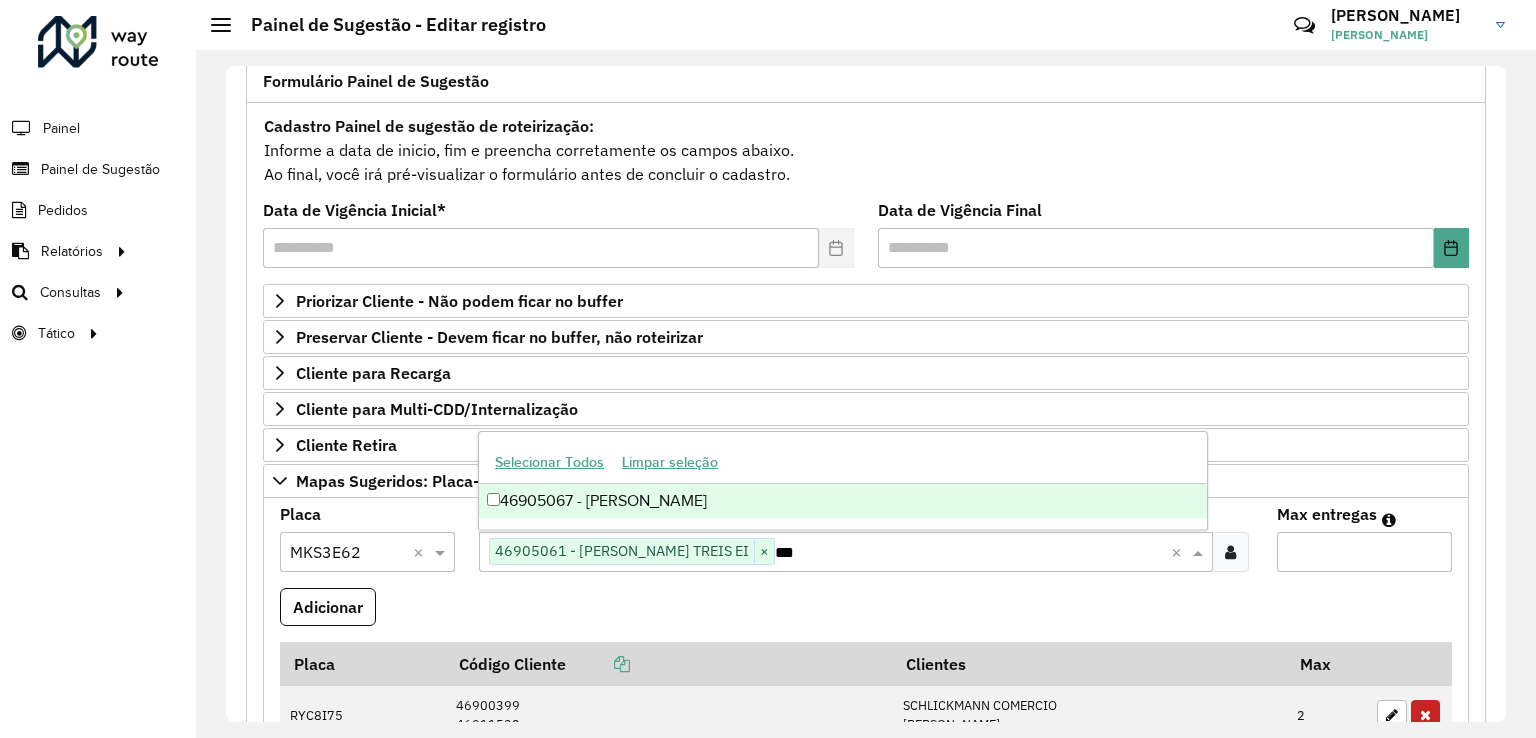type on "****" 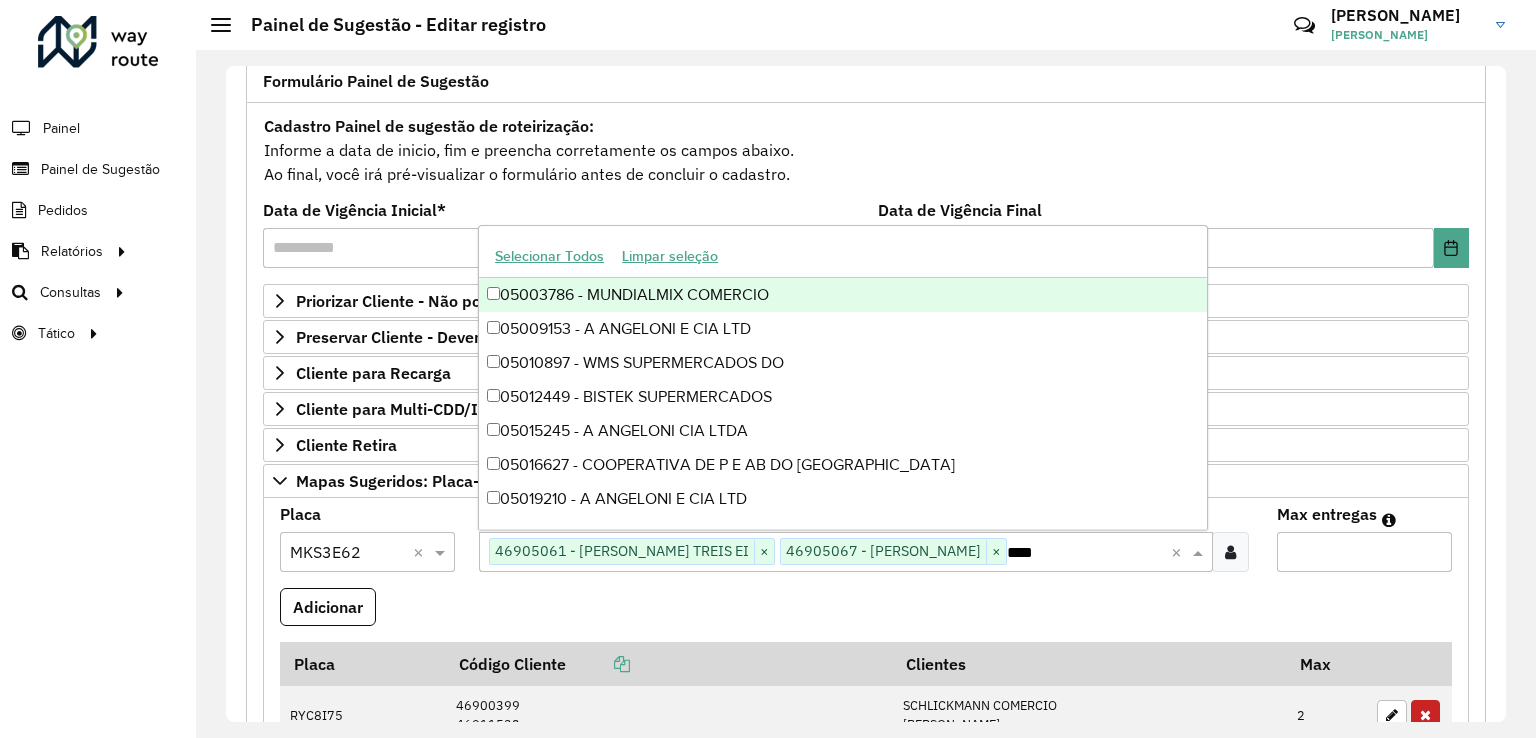 type 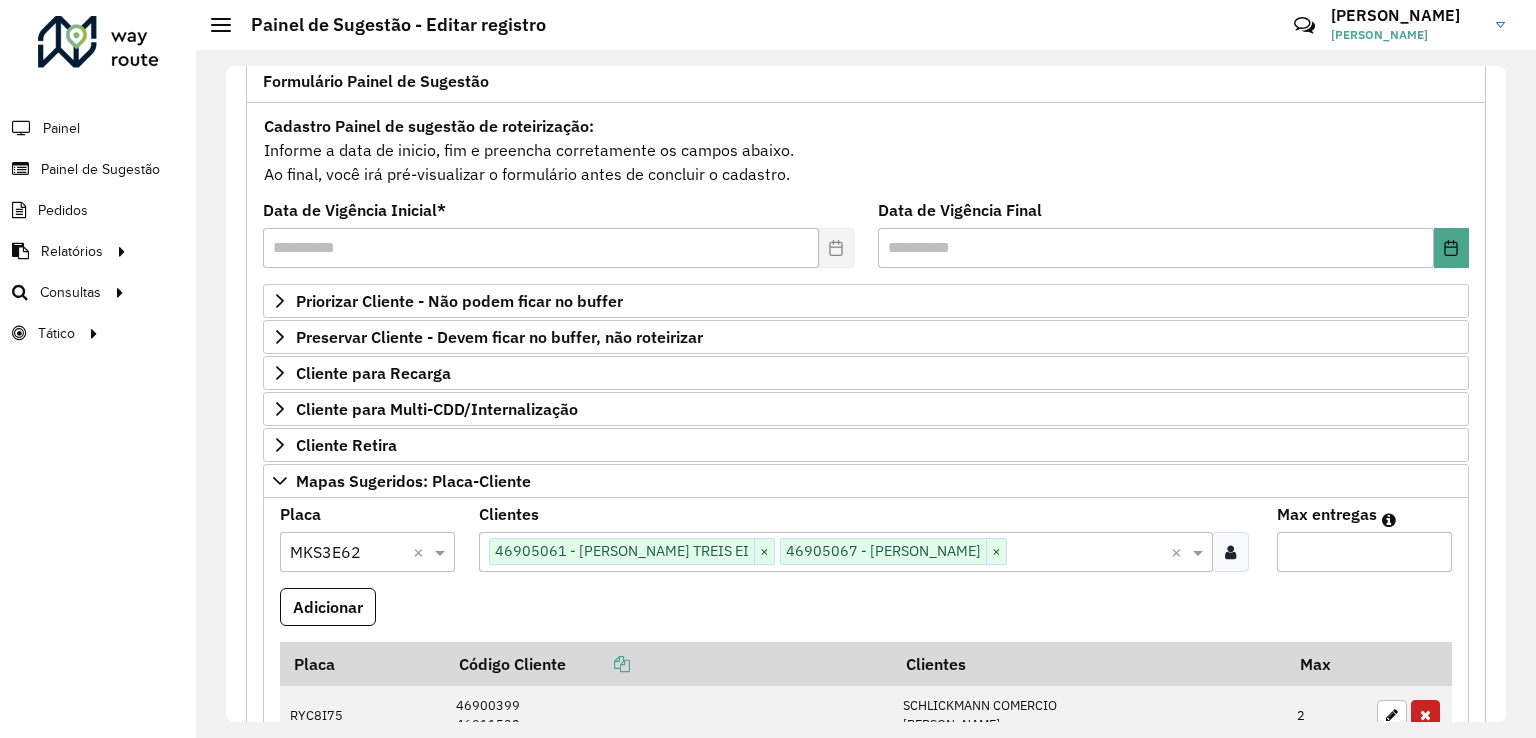 type on "*" 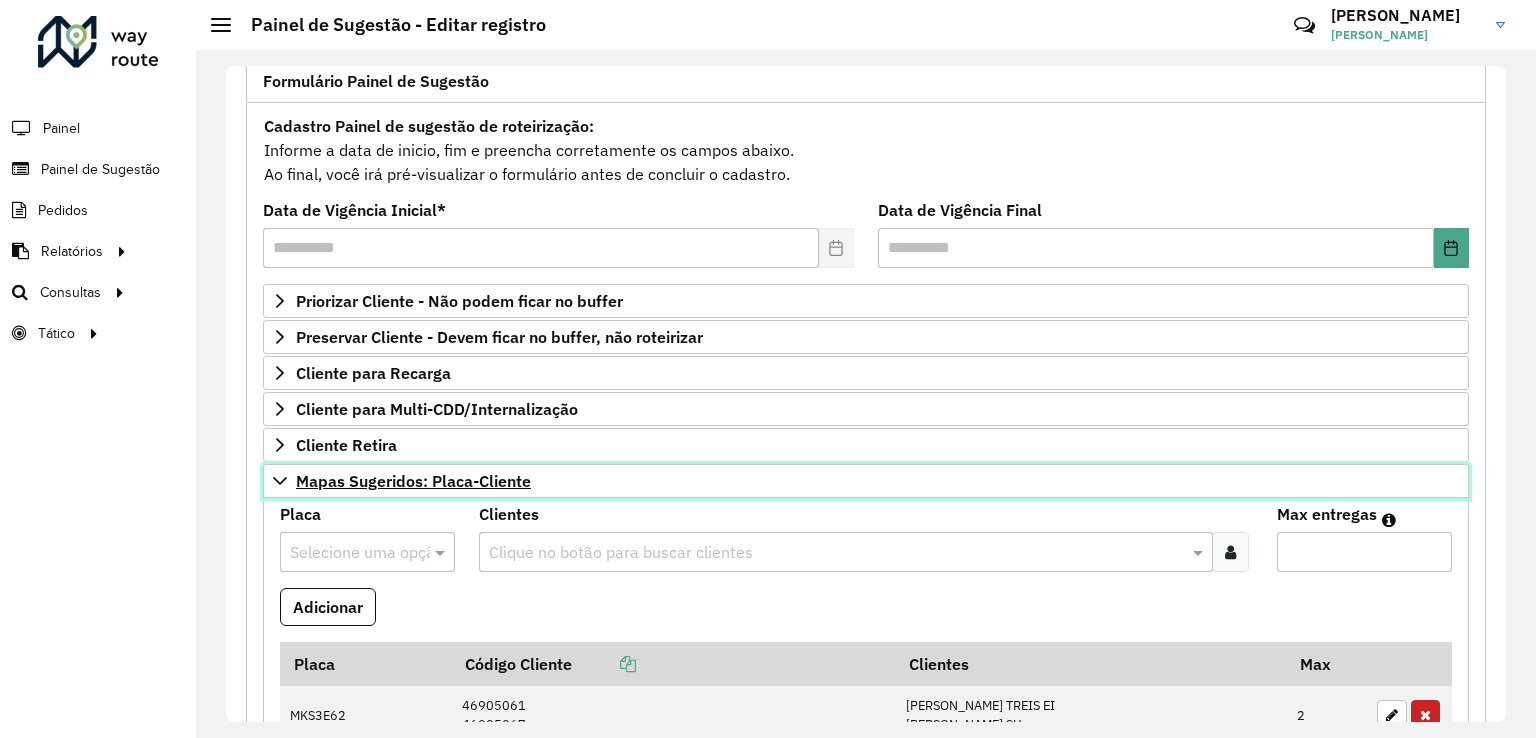 click on "Mapas Sugeridos: Placa-Cliente" at bounding box center [866, 481] 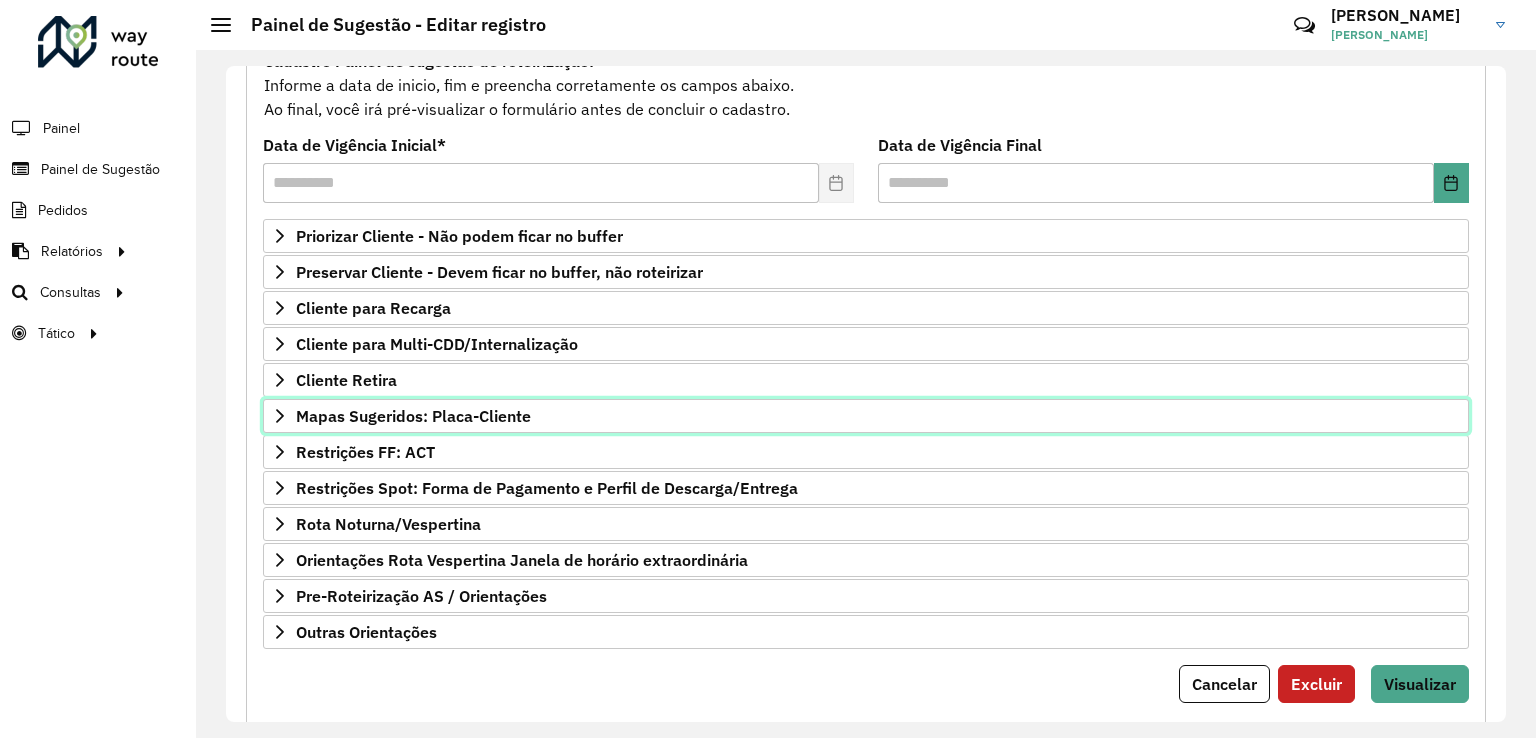 scroll, scrollTop: 243, scrollLeft: 0, axis: vertical 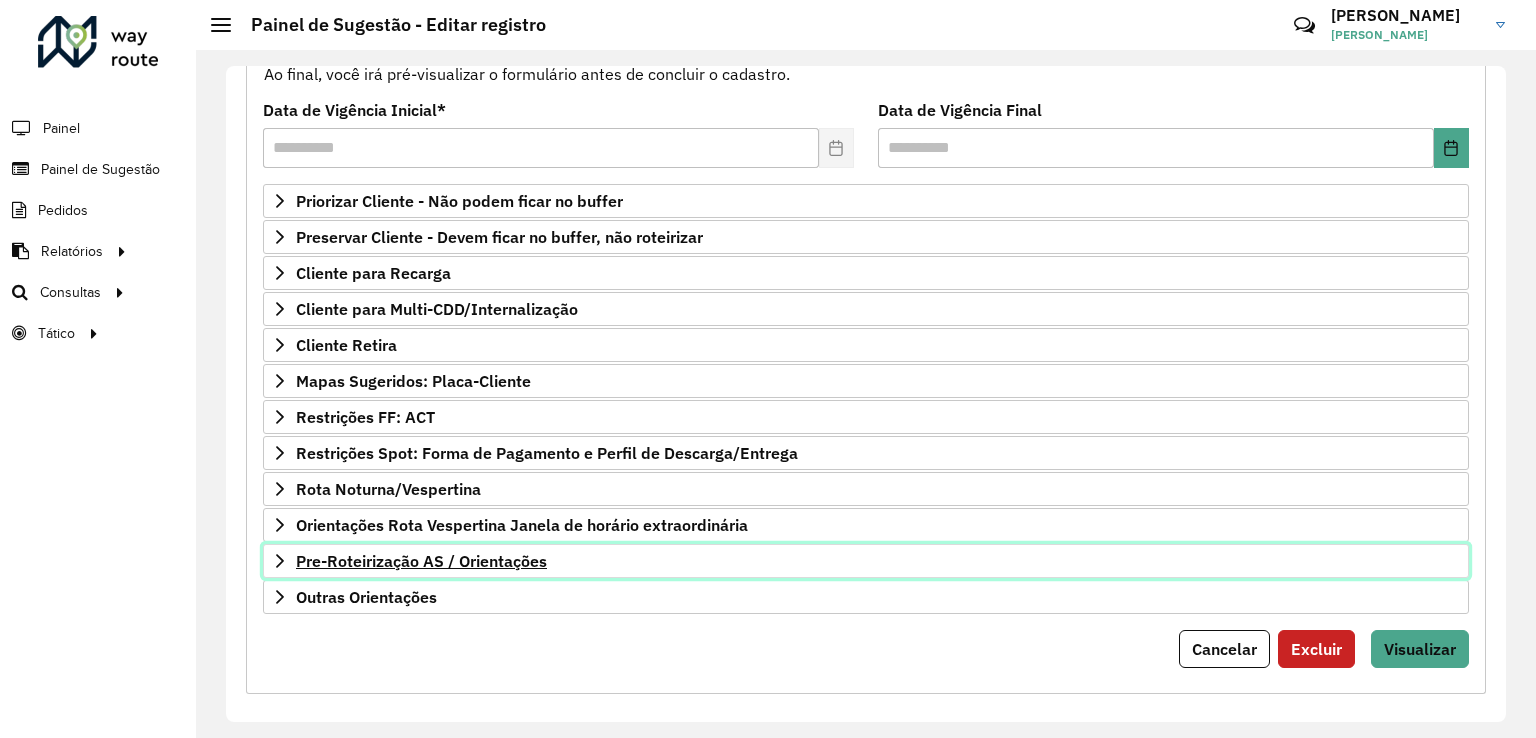 click on "Pre-Roteirização AS / Orientações" at bounding box center [421, 561] 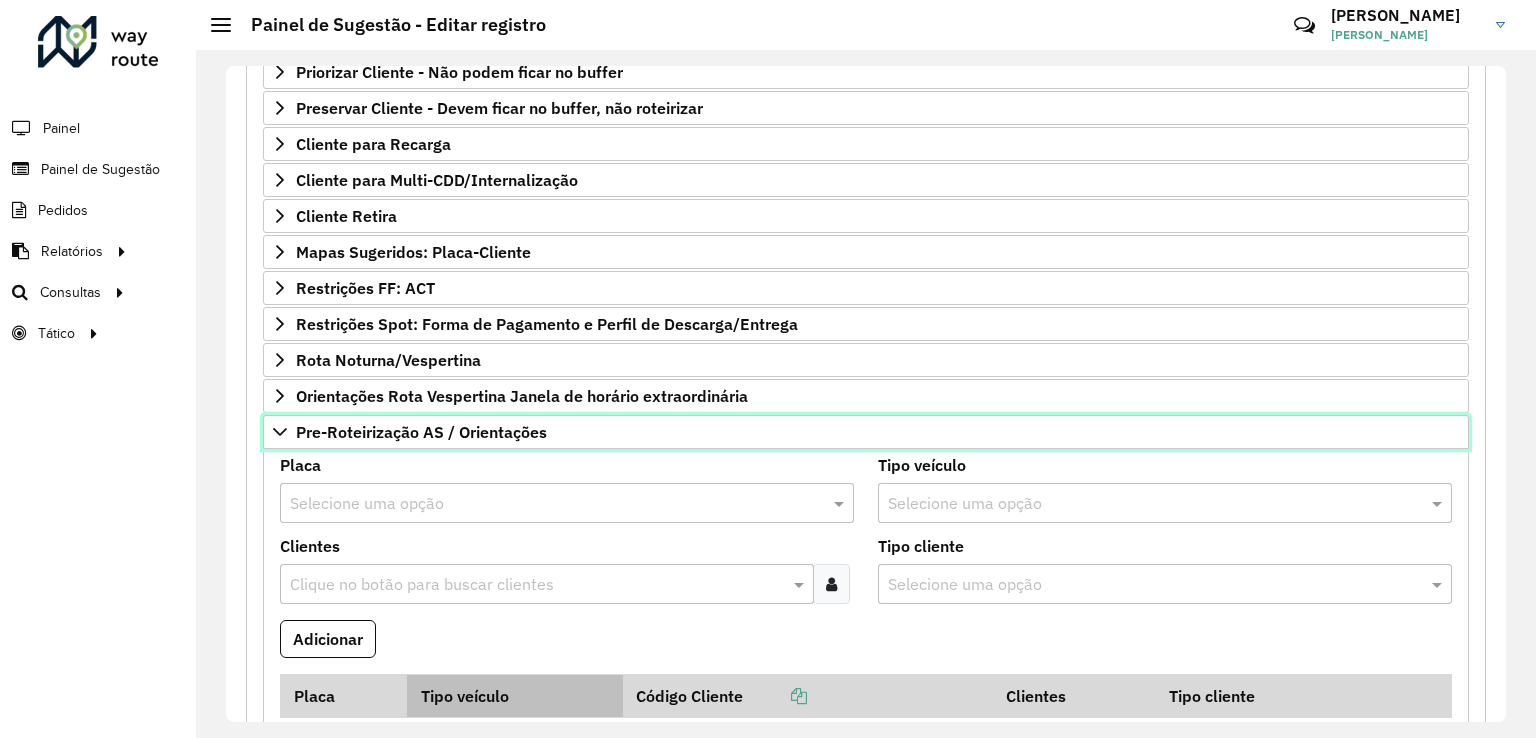 scroll, scrollTop: 643, scrollLeft: 0, axis: vertical 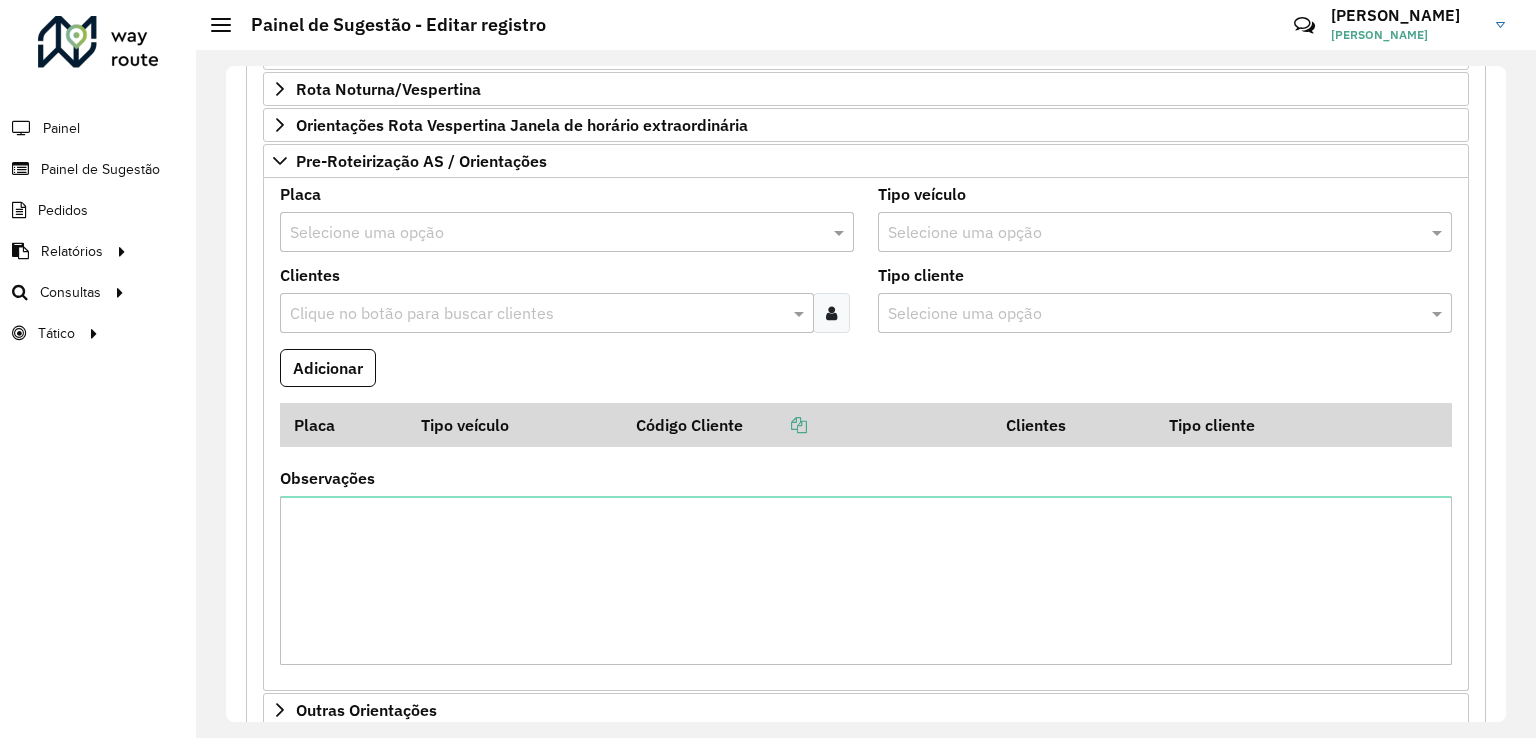 click at bounding box center (547, 233) 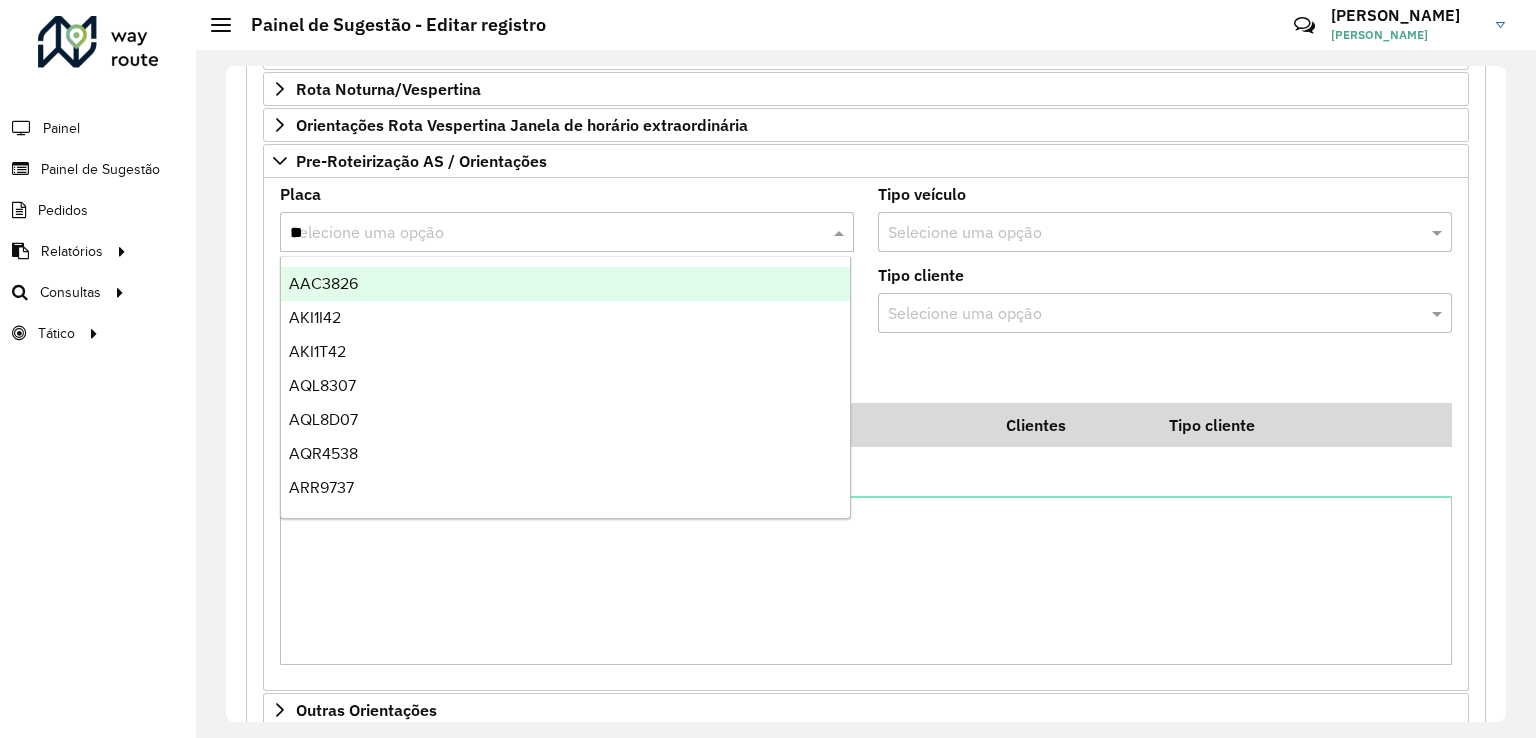 type on "***" 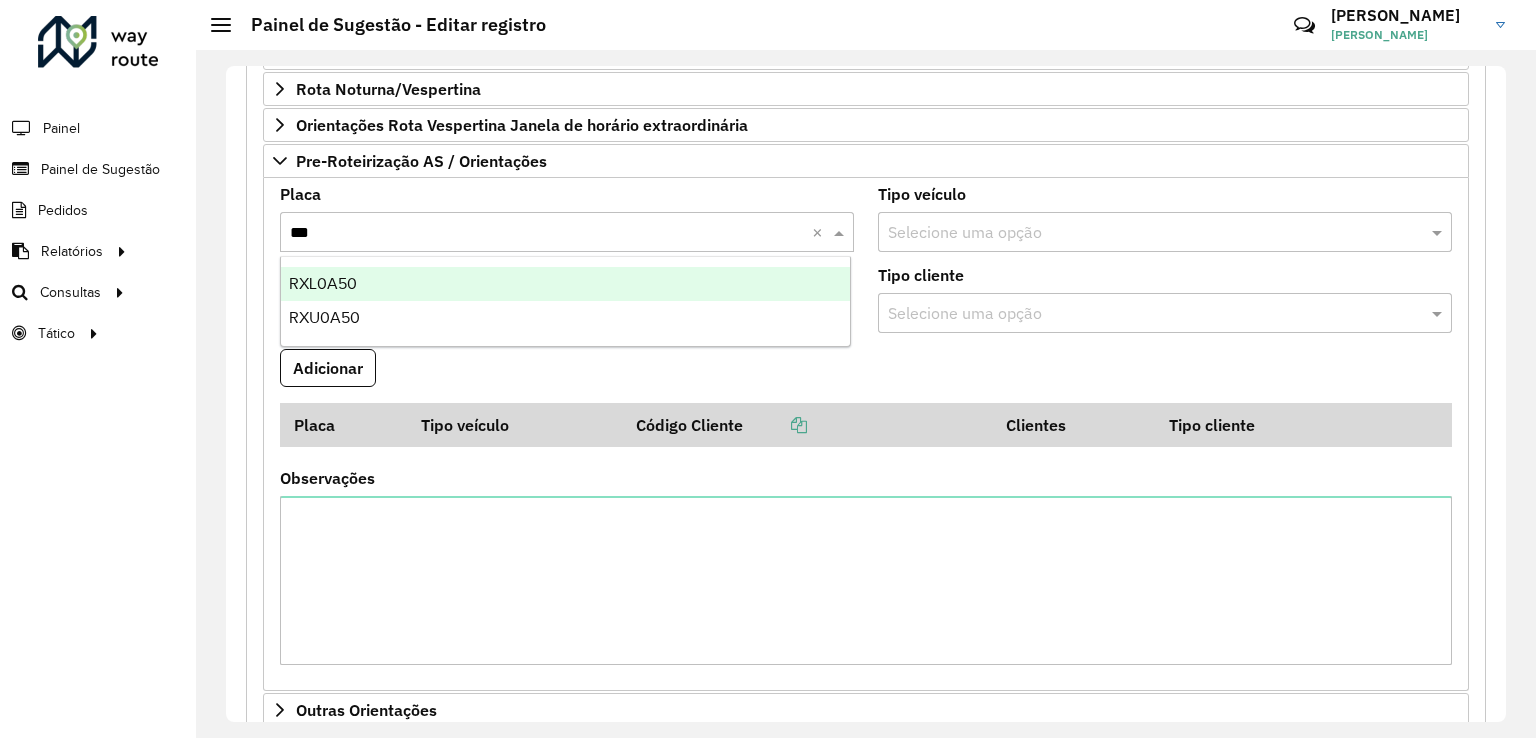 type 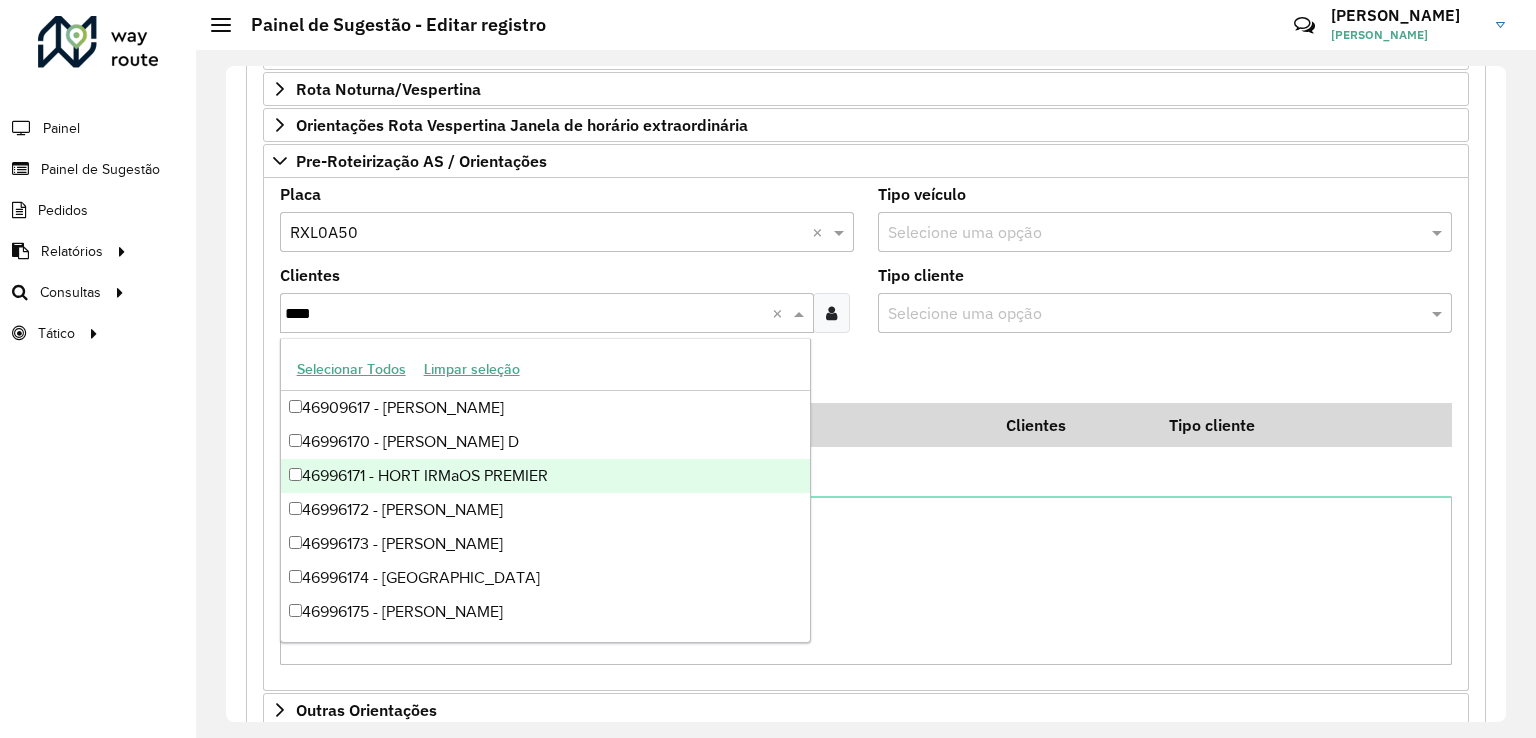 type on "****" 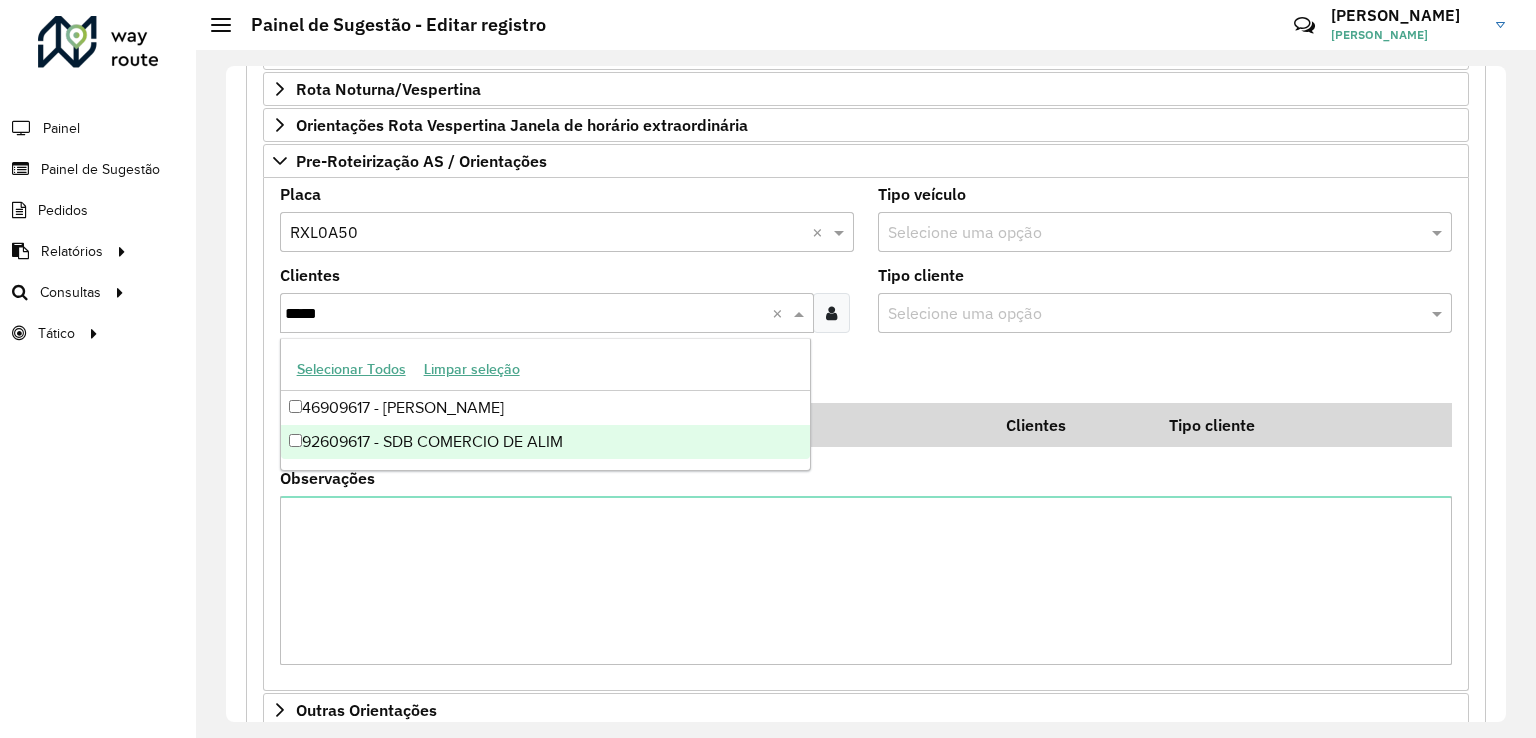 type 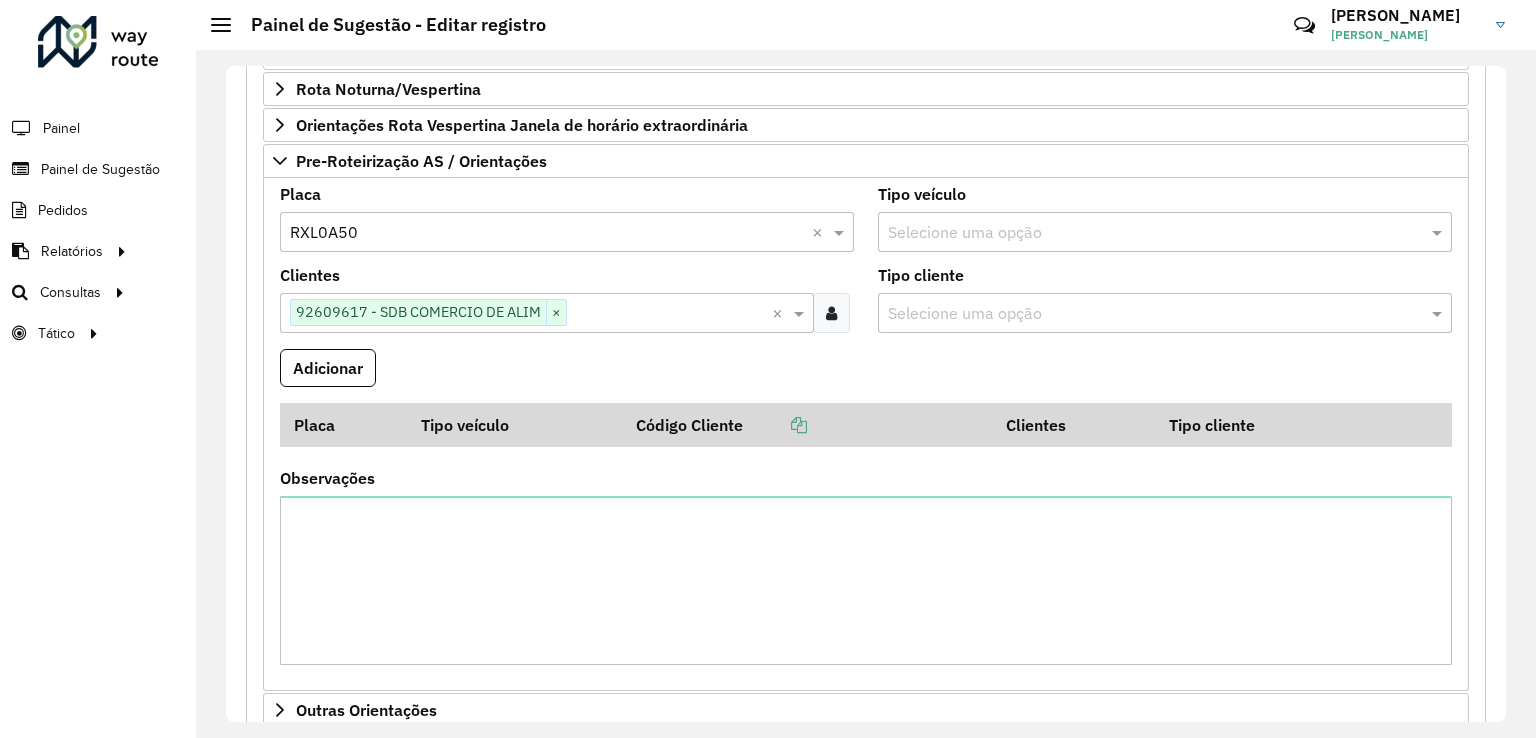 type 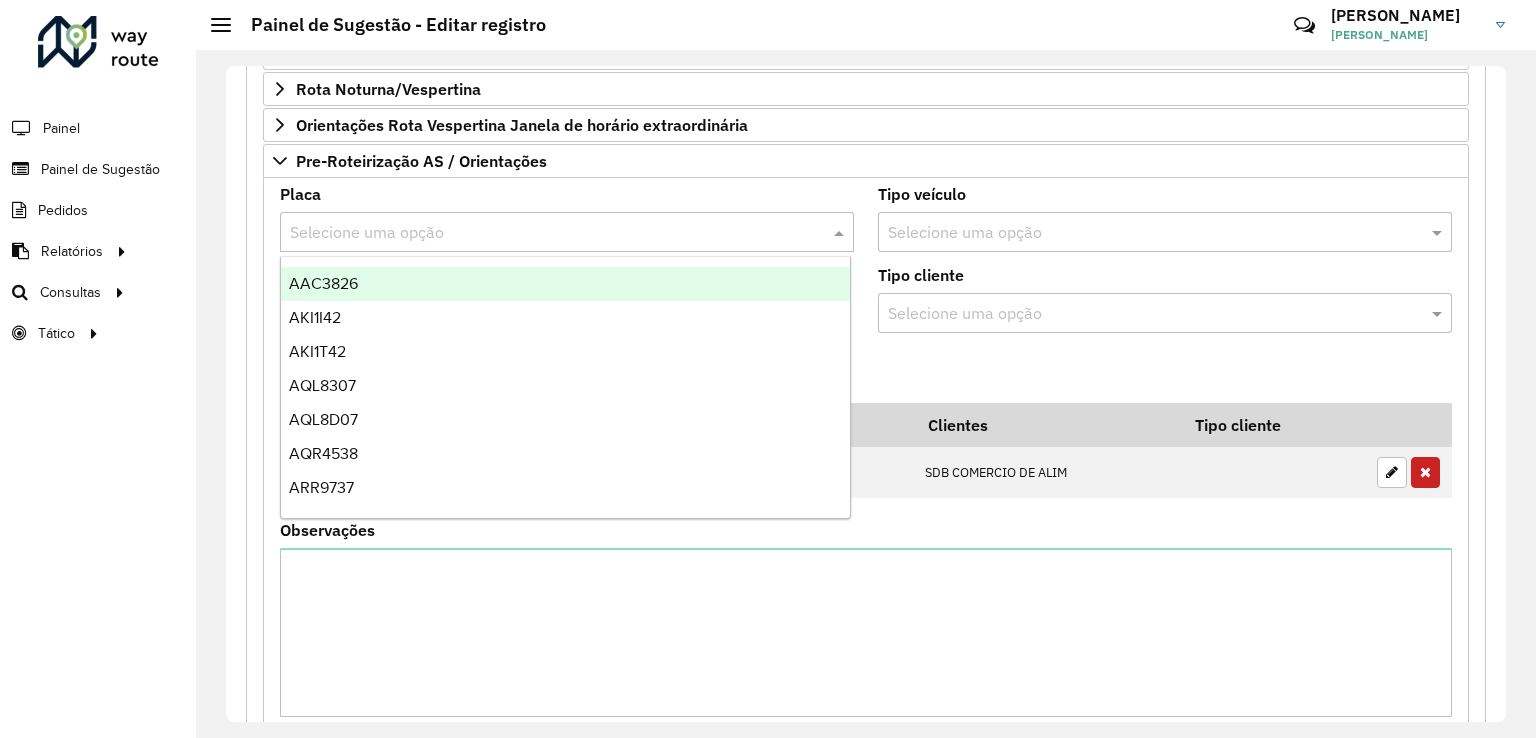 click at bounding box center [547, 233] 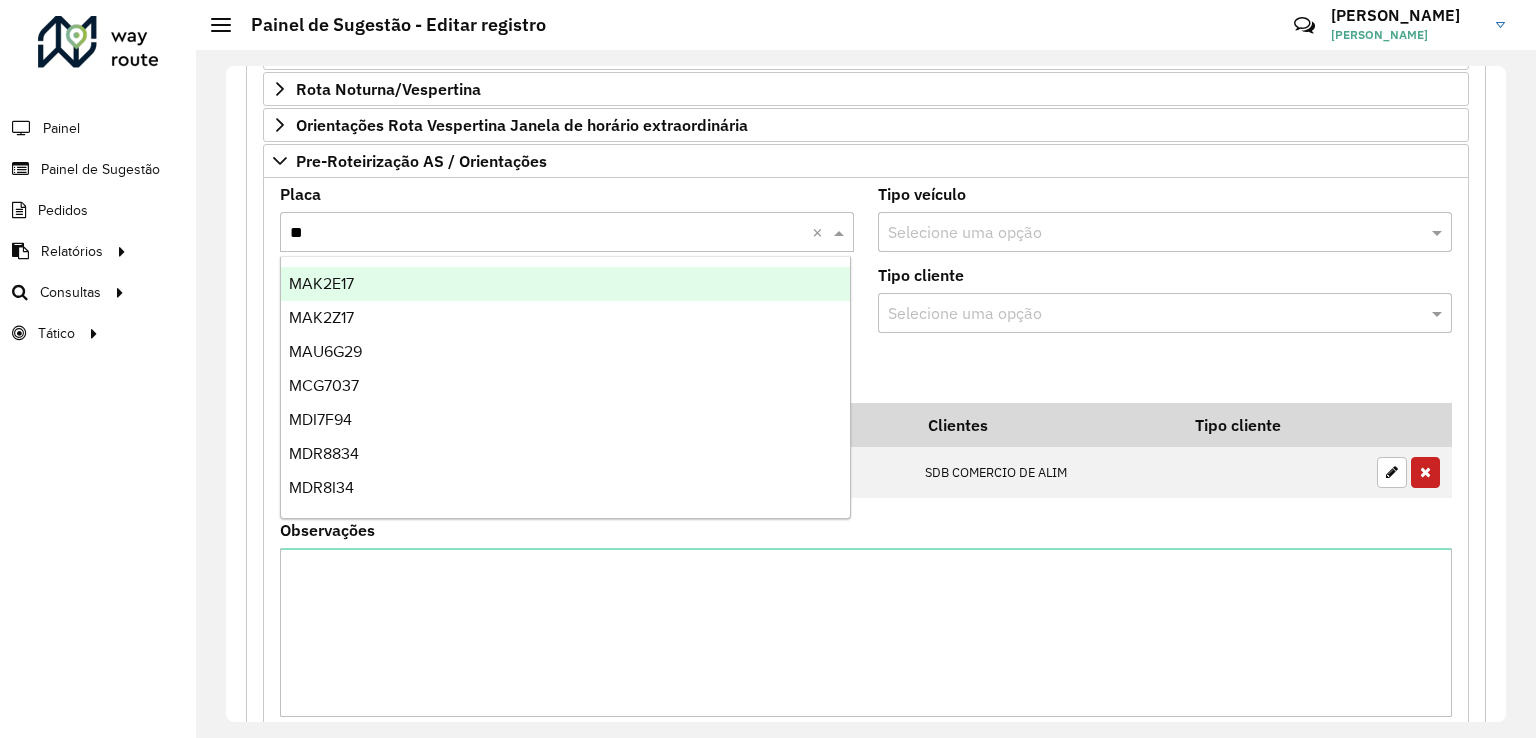 type on "***" 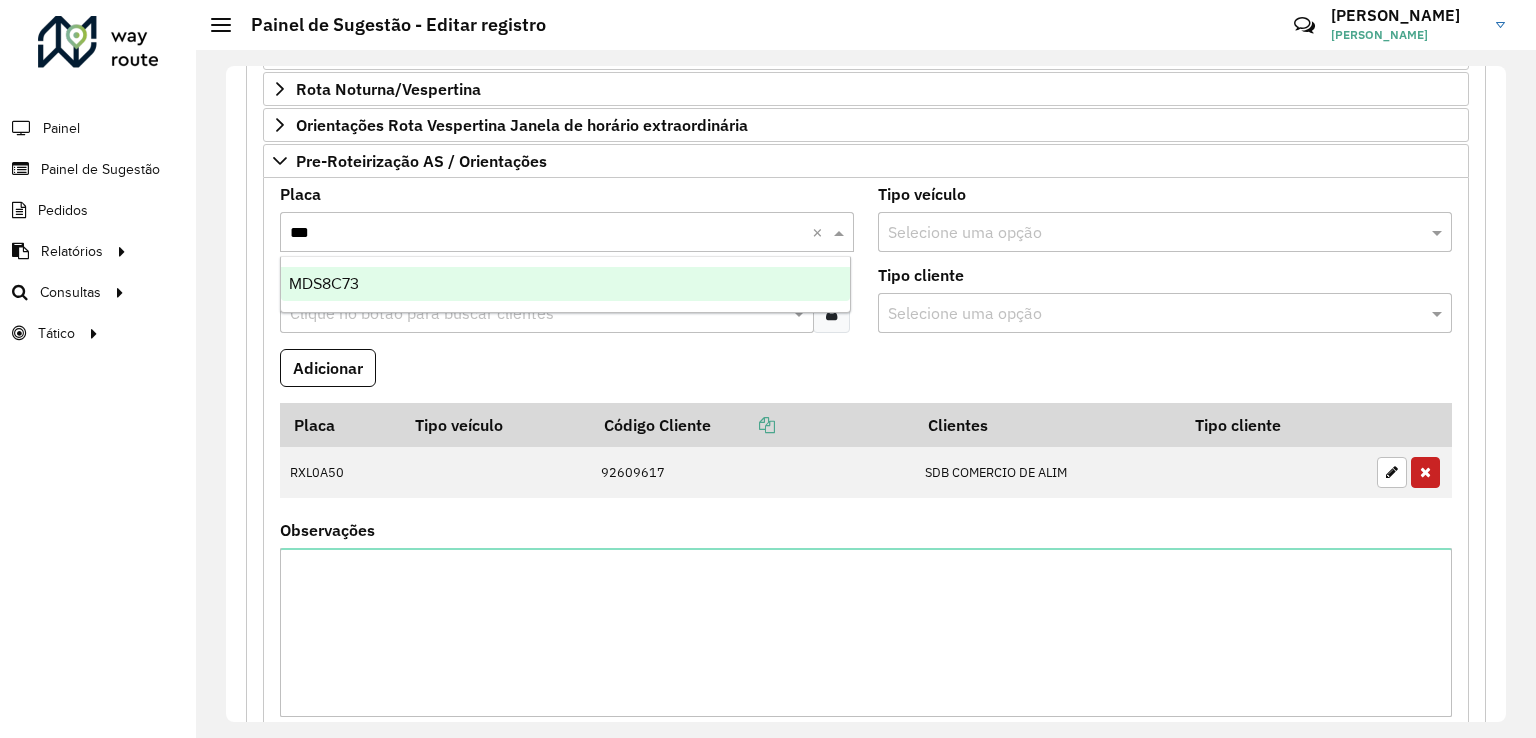 type 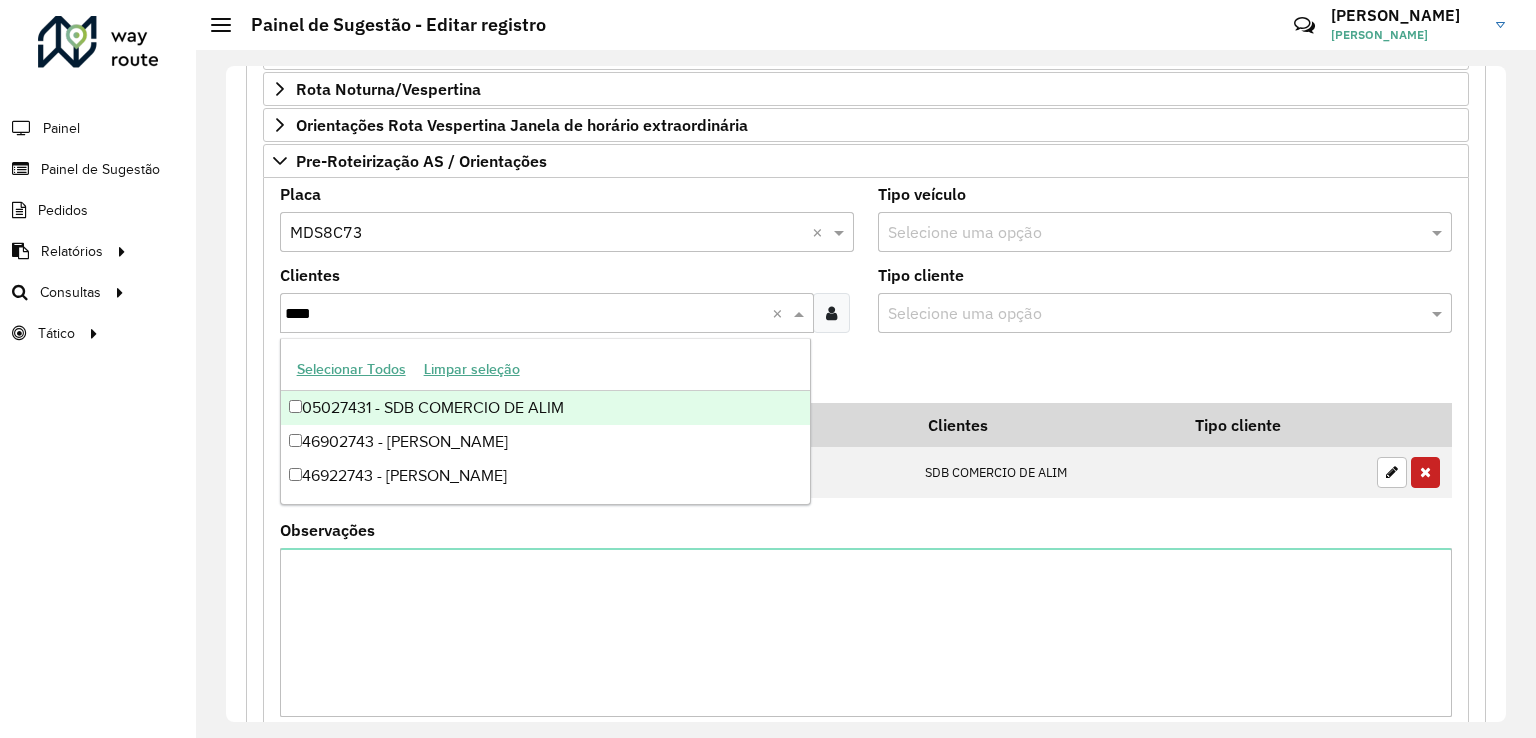 type on "*****" 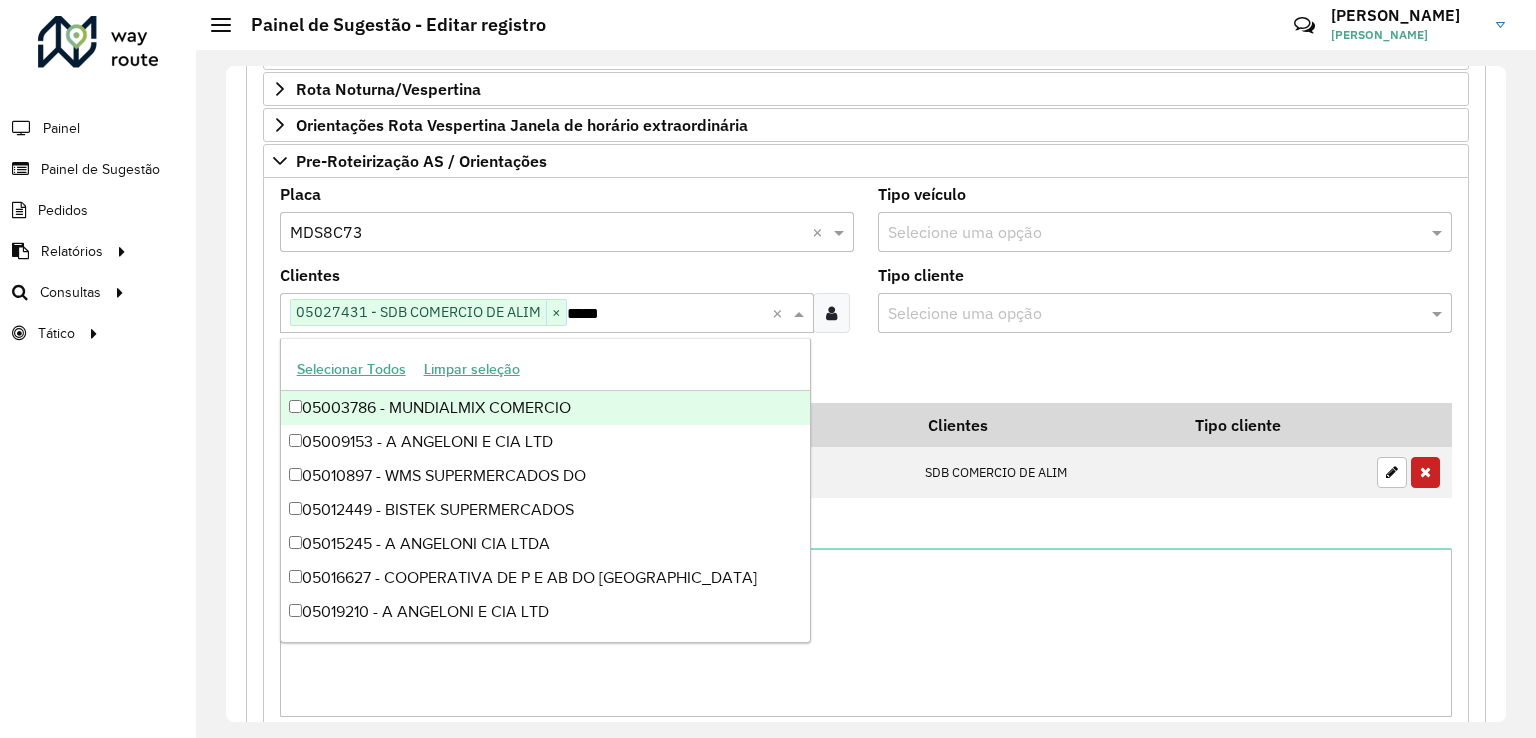 type 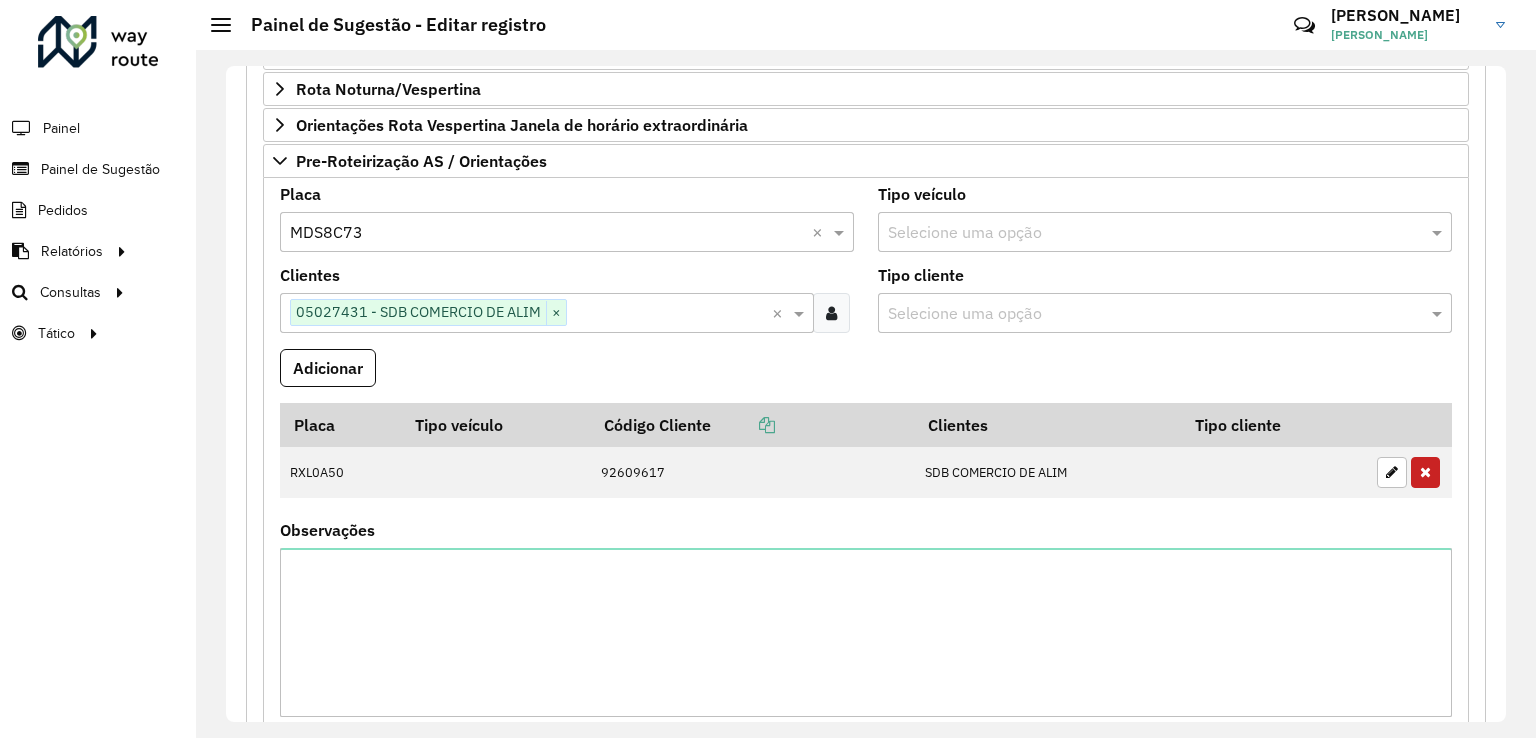 click on "Adicionar" at bounding box center (328, 368) 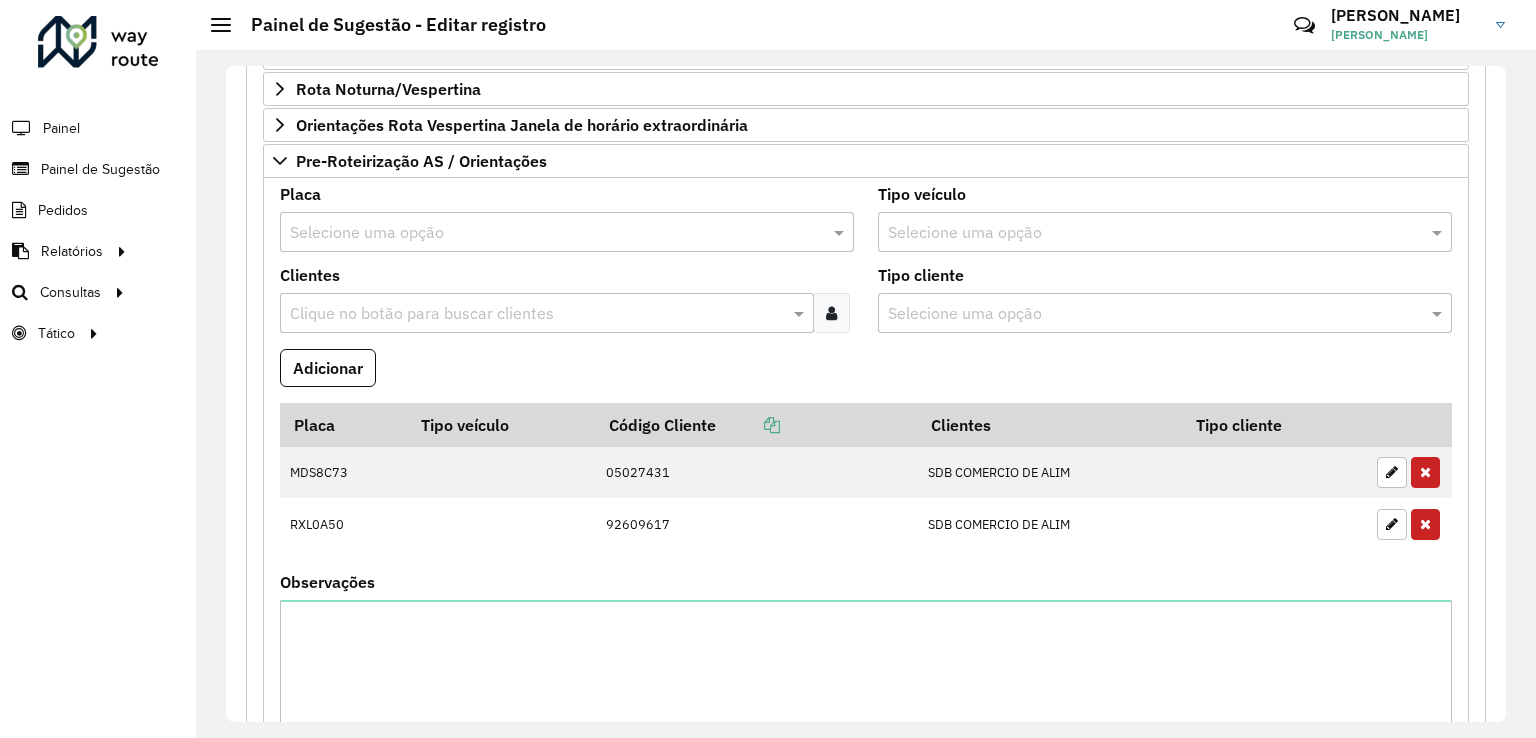 click on "Selecione uma opção" at bounding box center (567, 232) 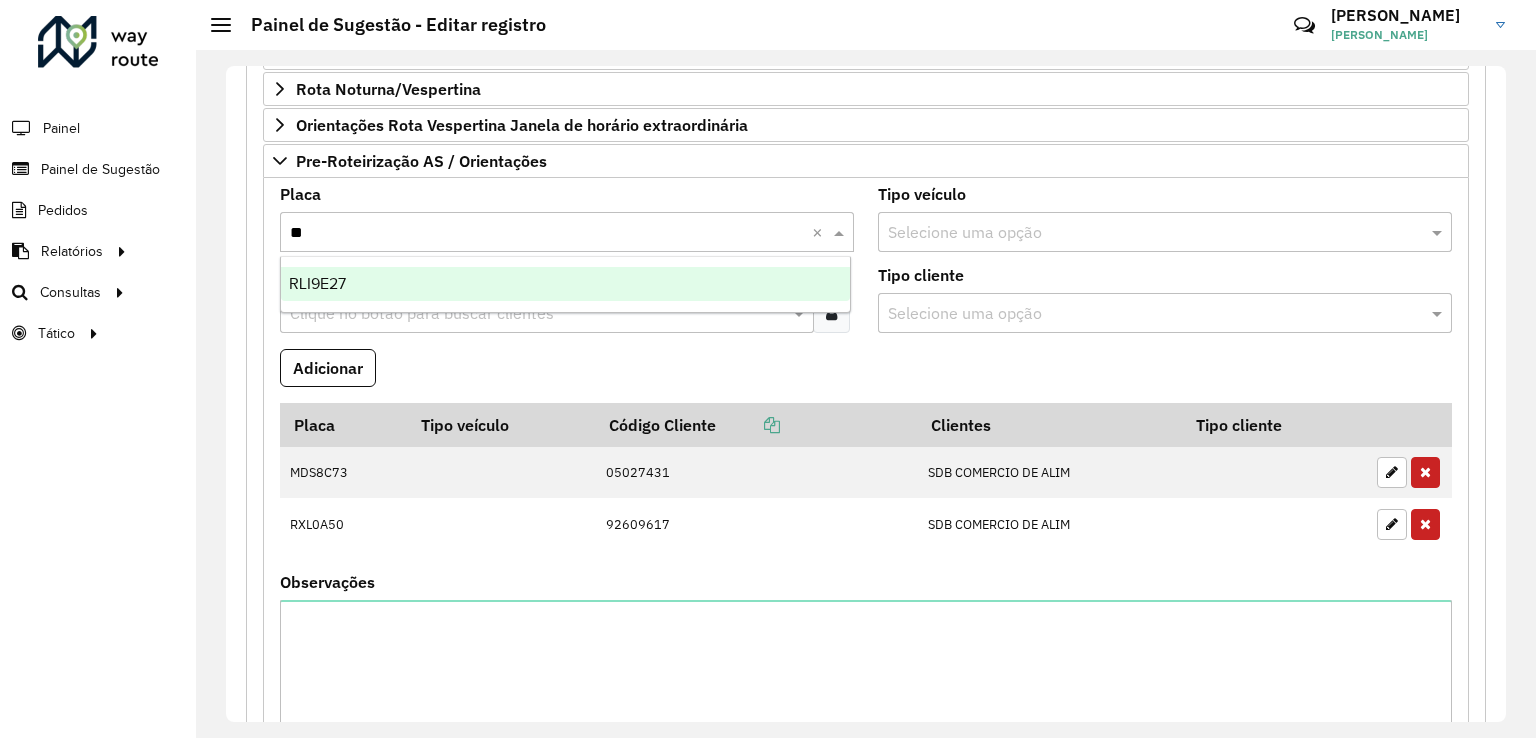type on "***" 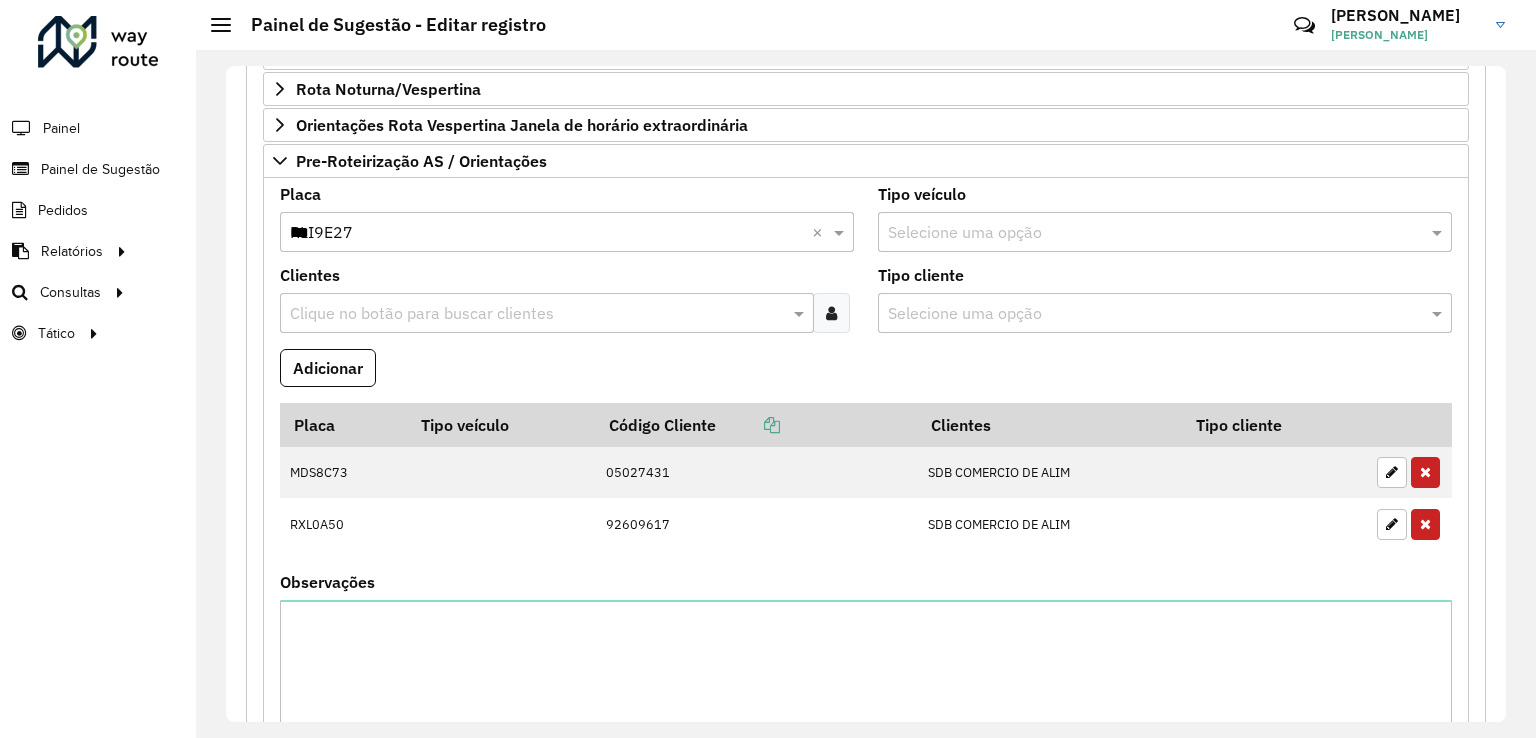 type 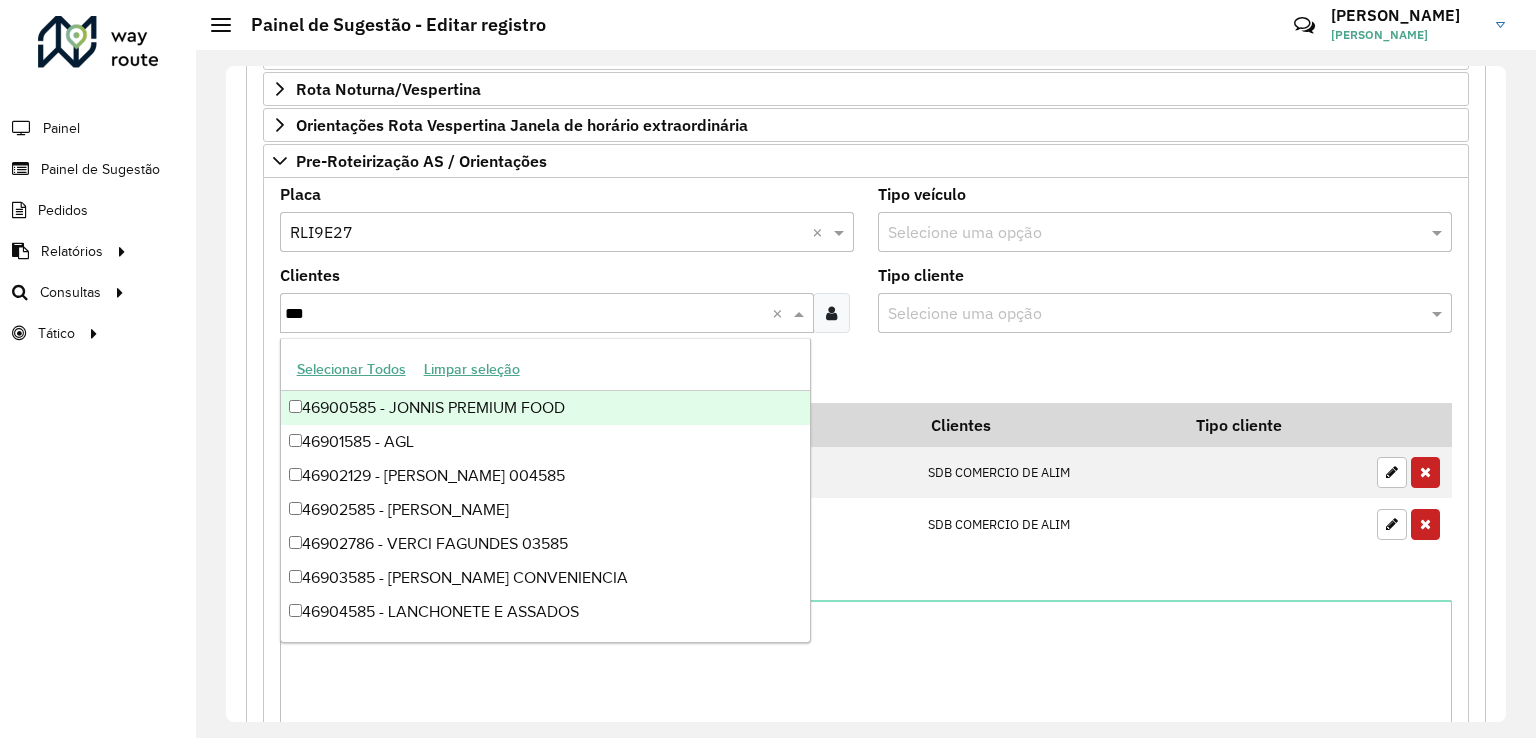 type on "****" 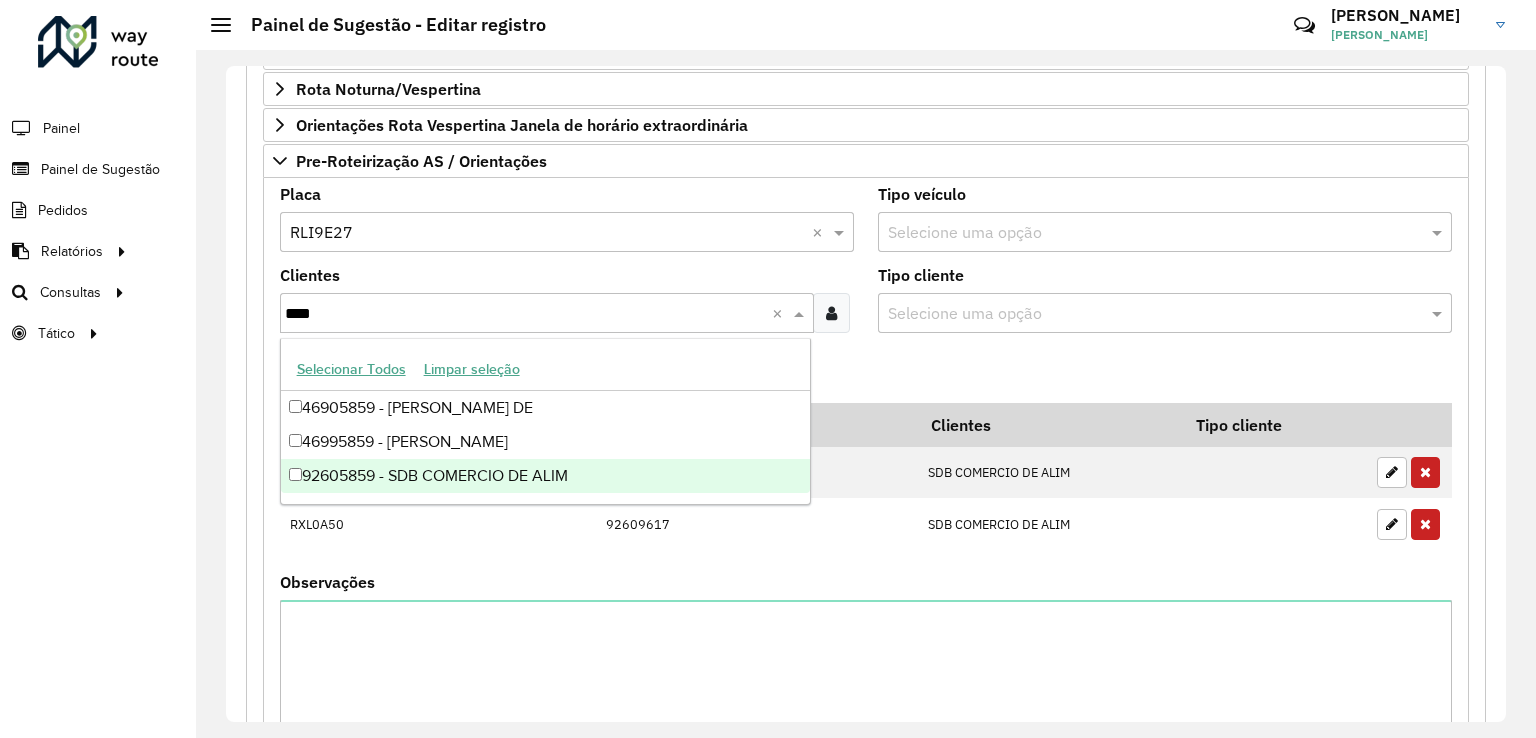 type 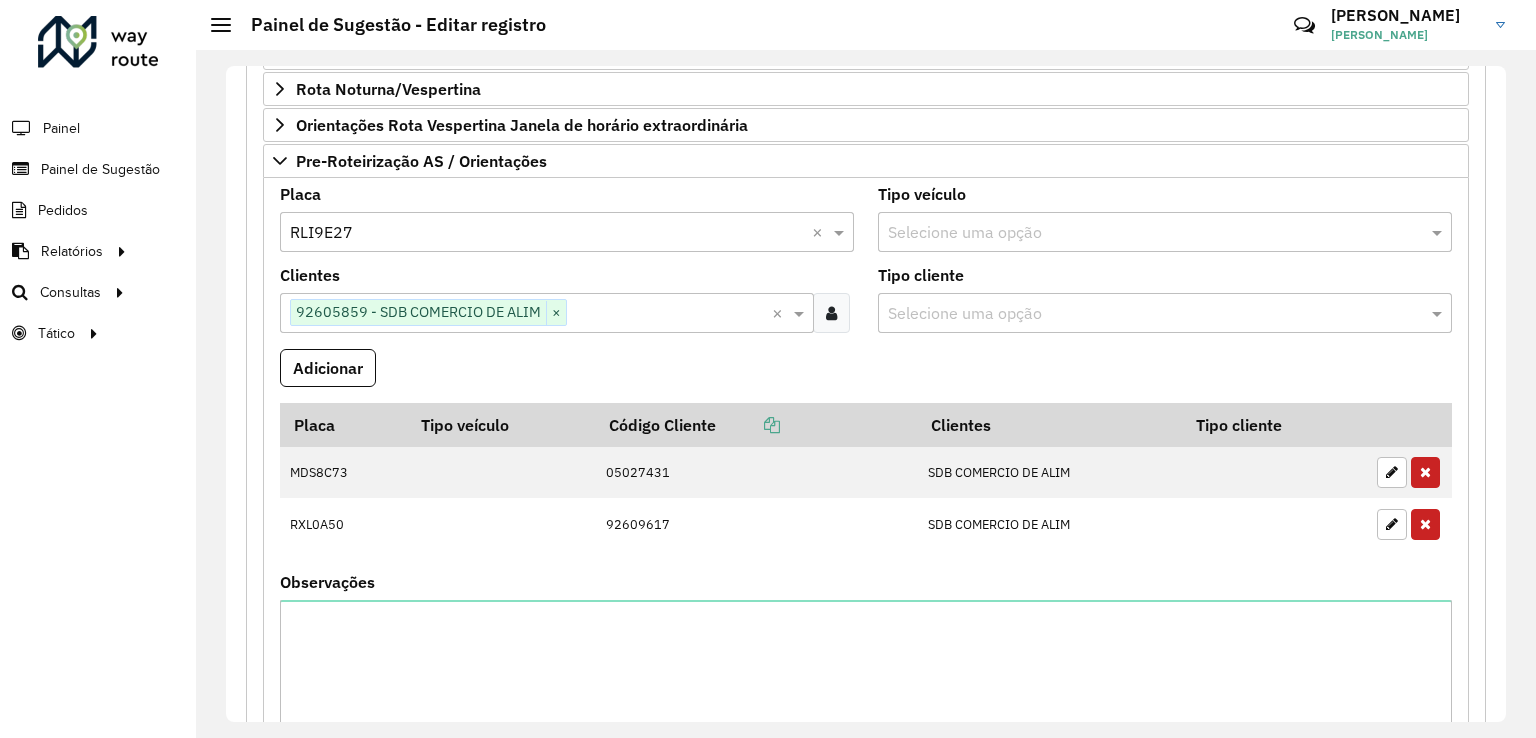 click on "Adicionar" at bounding box center (328, 368) 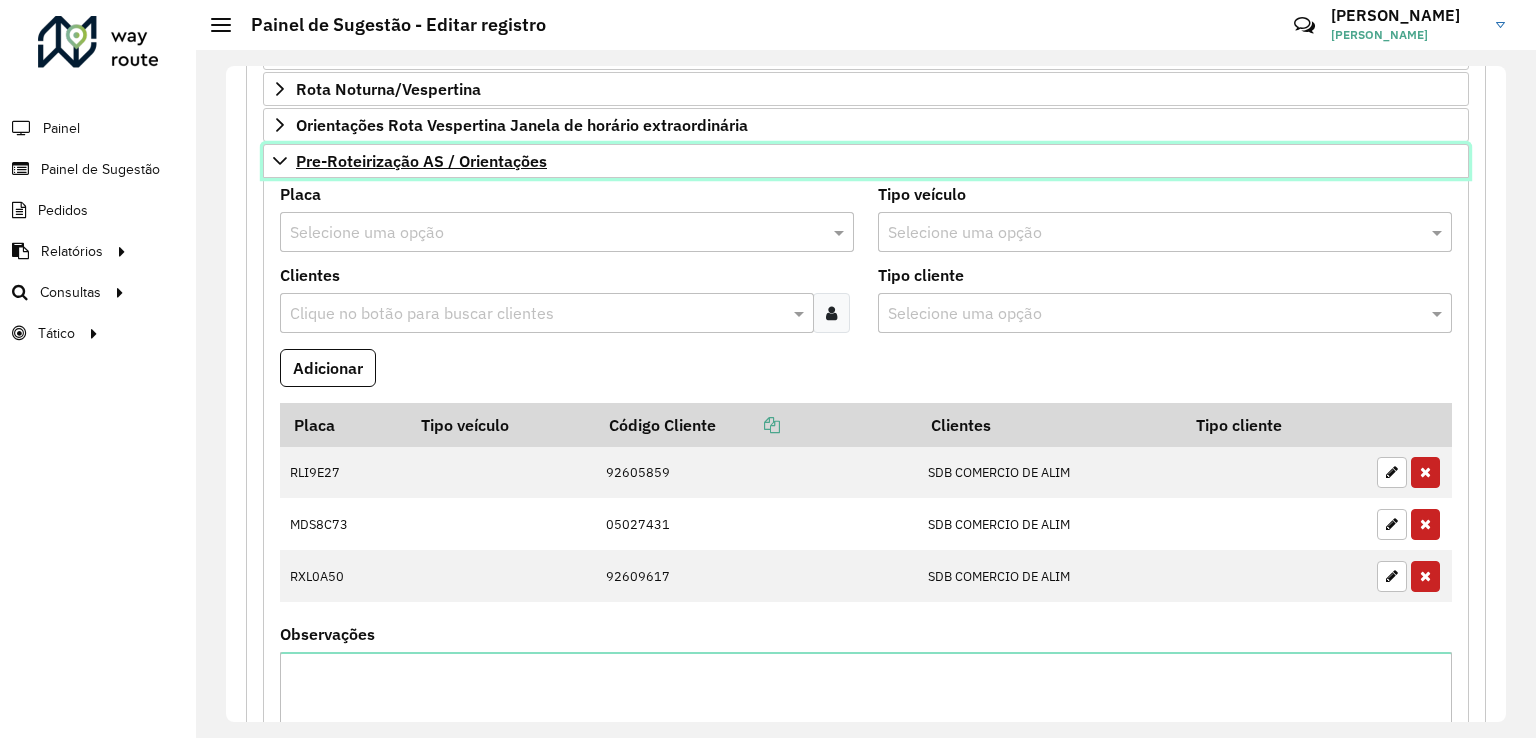 click on "Pre-Roteirização AS / Orientações" at bounding box center [421, 161] 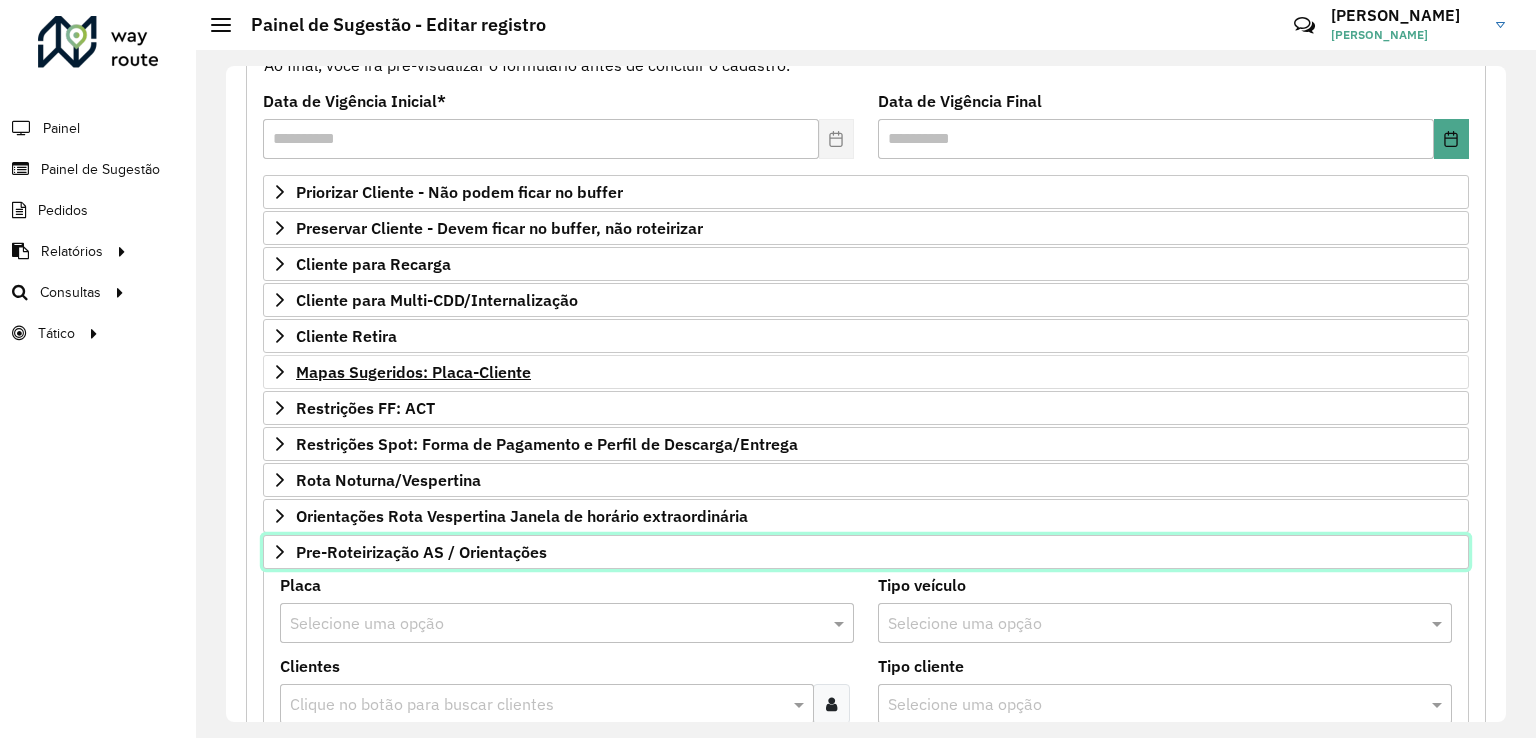scroll, scrollTop: 252, scrollLeft: 0, axis: vertical 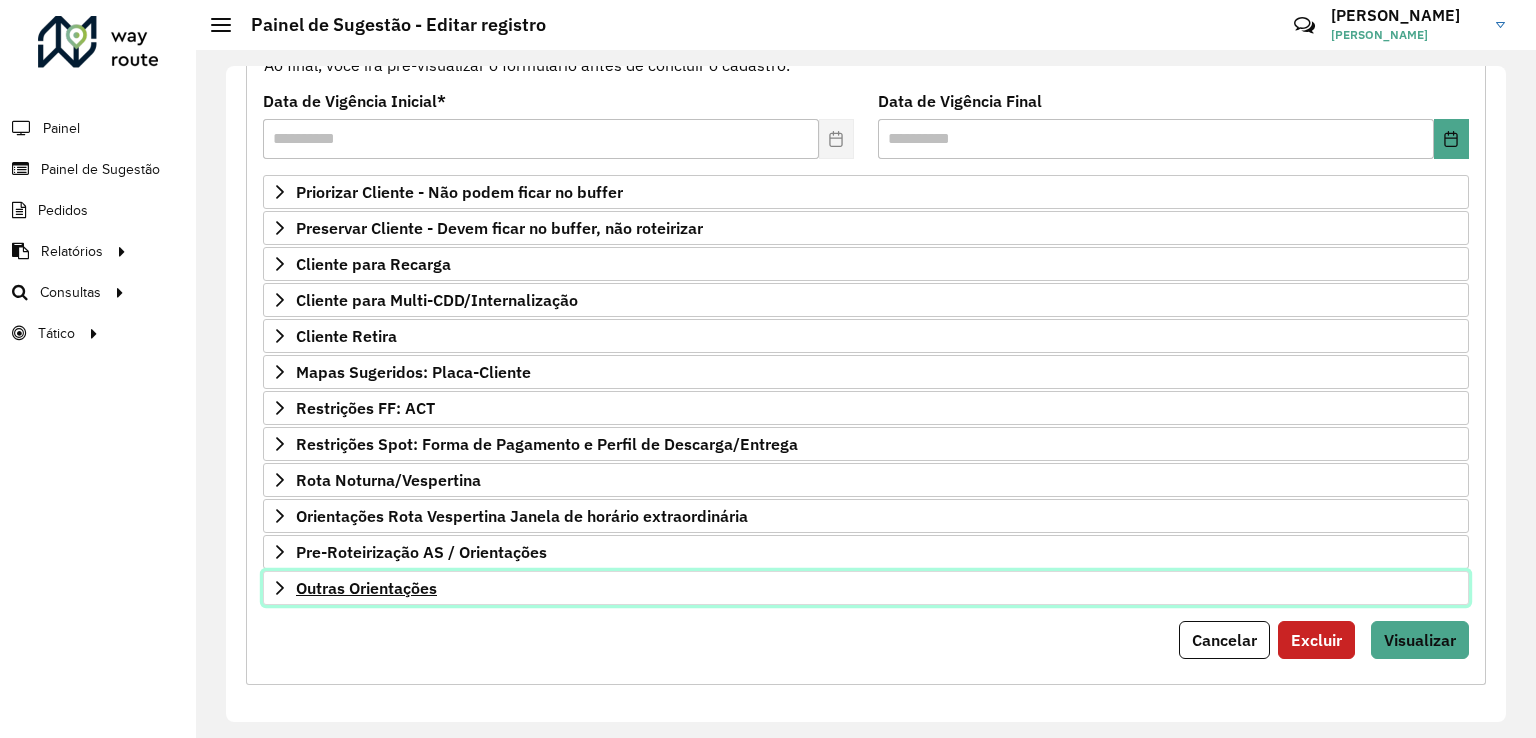 click on "Outras Orientações" at bounding box center (366, 588) 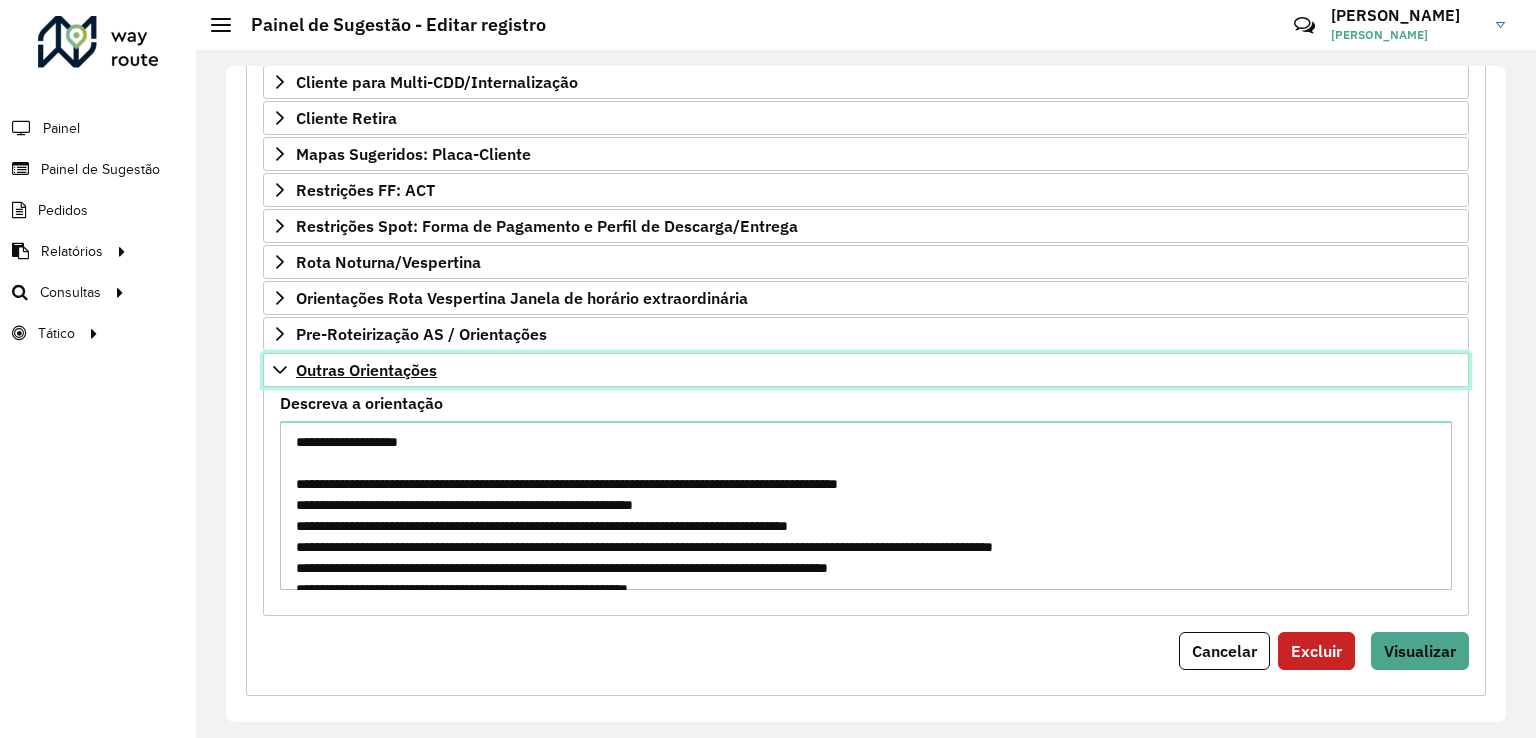 click on "Outras Orientações" at bounding box center [366, 370] 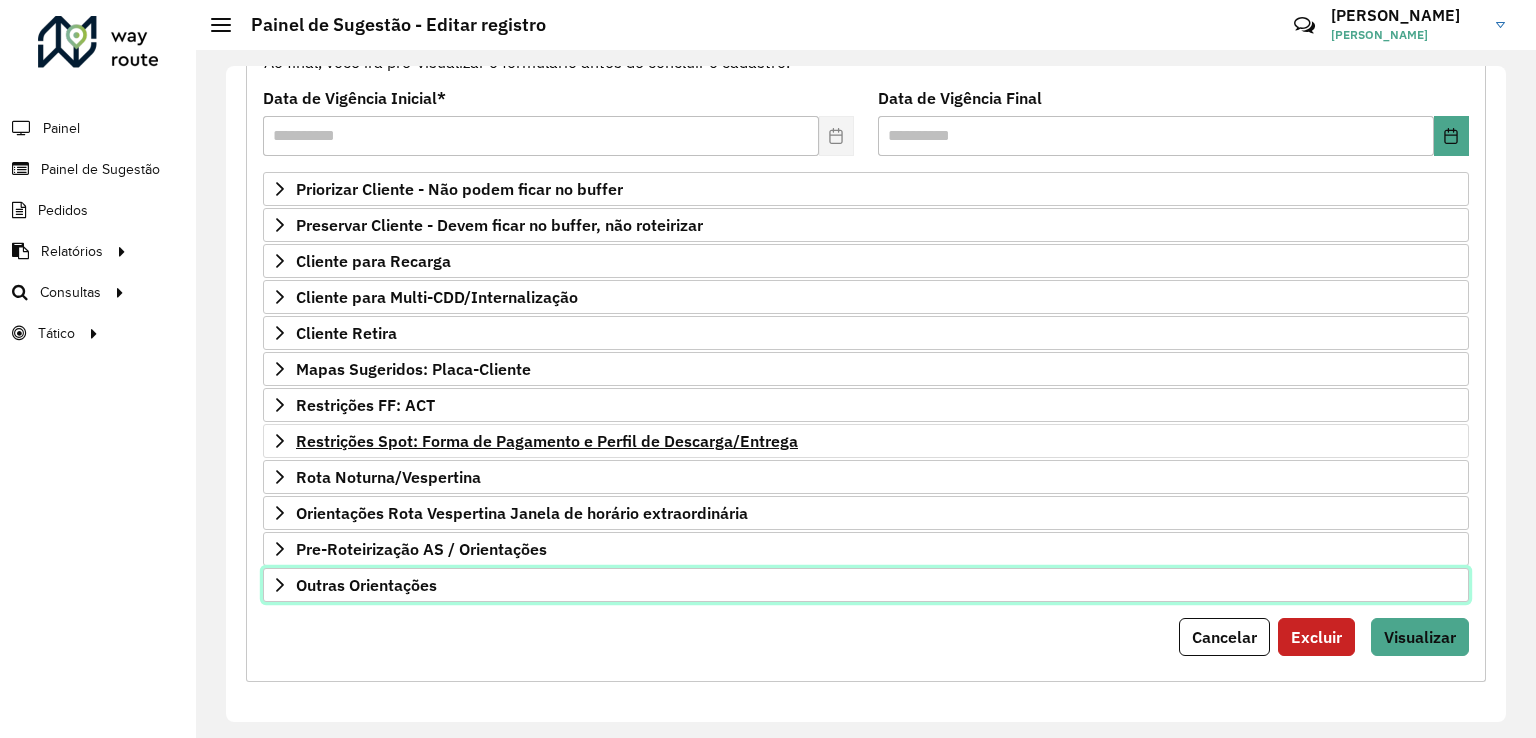 scroll, scrollTop: 252, scrollLeft: 0, axis: vertical 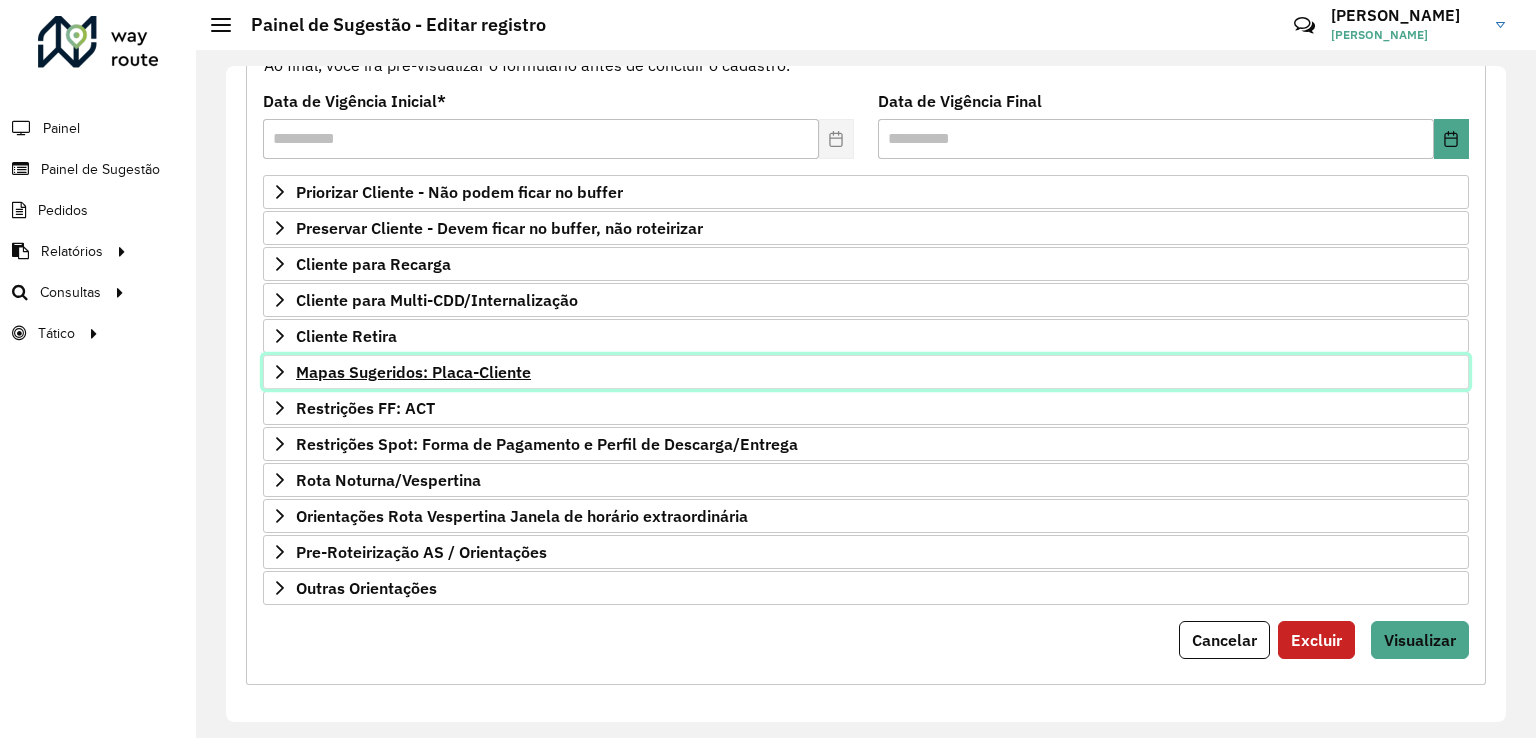 click on "Mapas Sugeridos: Placa-Cliente" at bounding box center [413, 372] 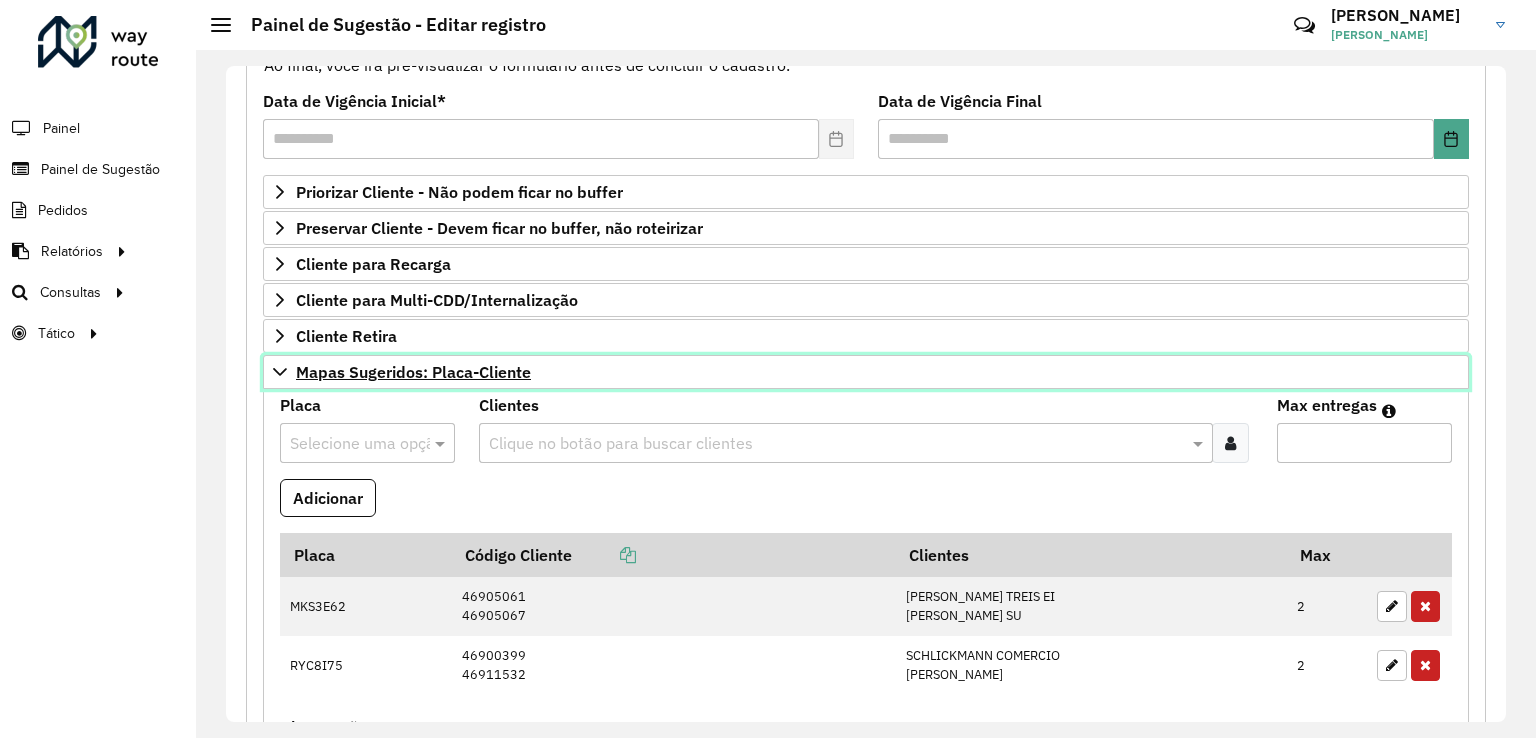 click on "Mapas Sugeridos: Placa-Cliente" at bounding box center (413, 372) 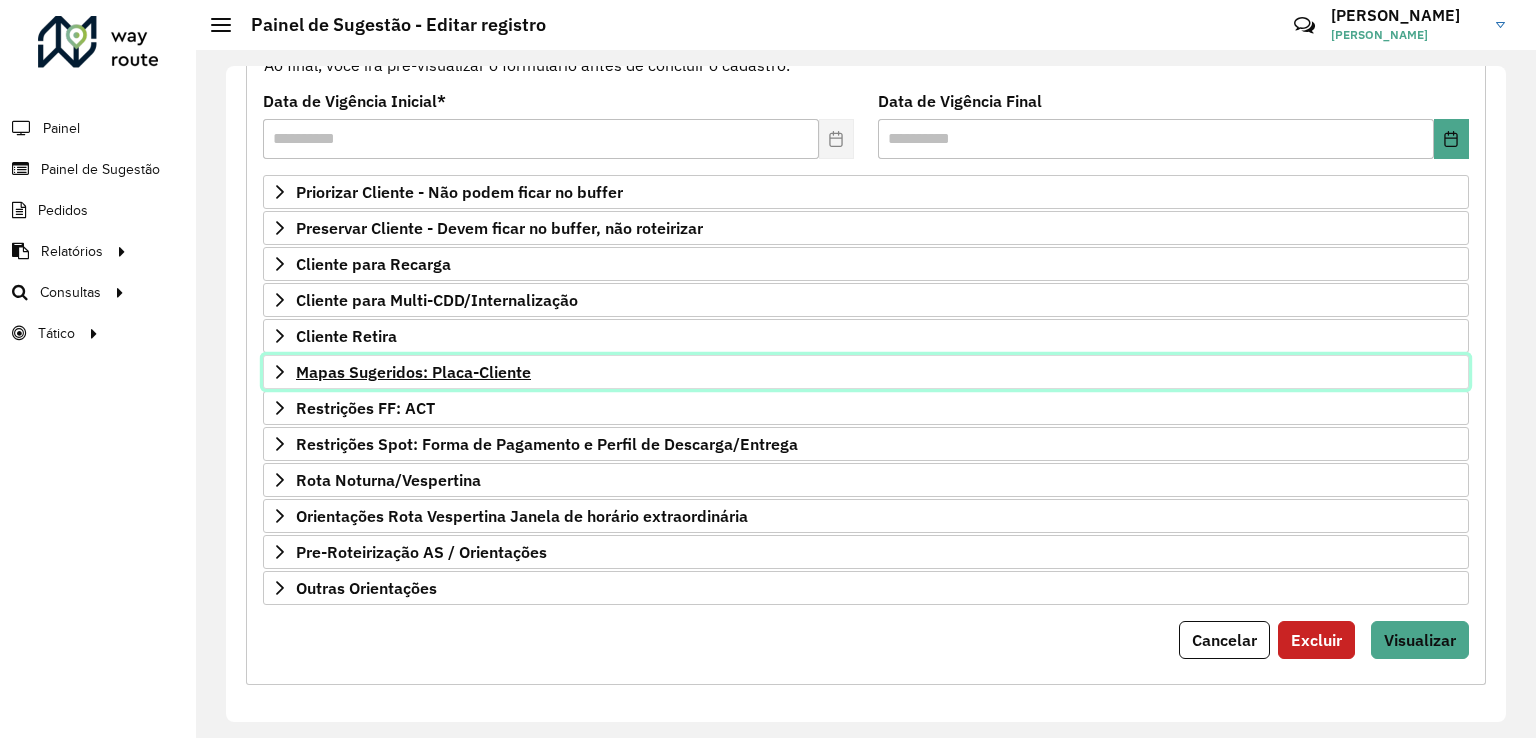 click on "Mapas Sugeridos: Placa-Cliente" at bounding box center (413, 372) 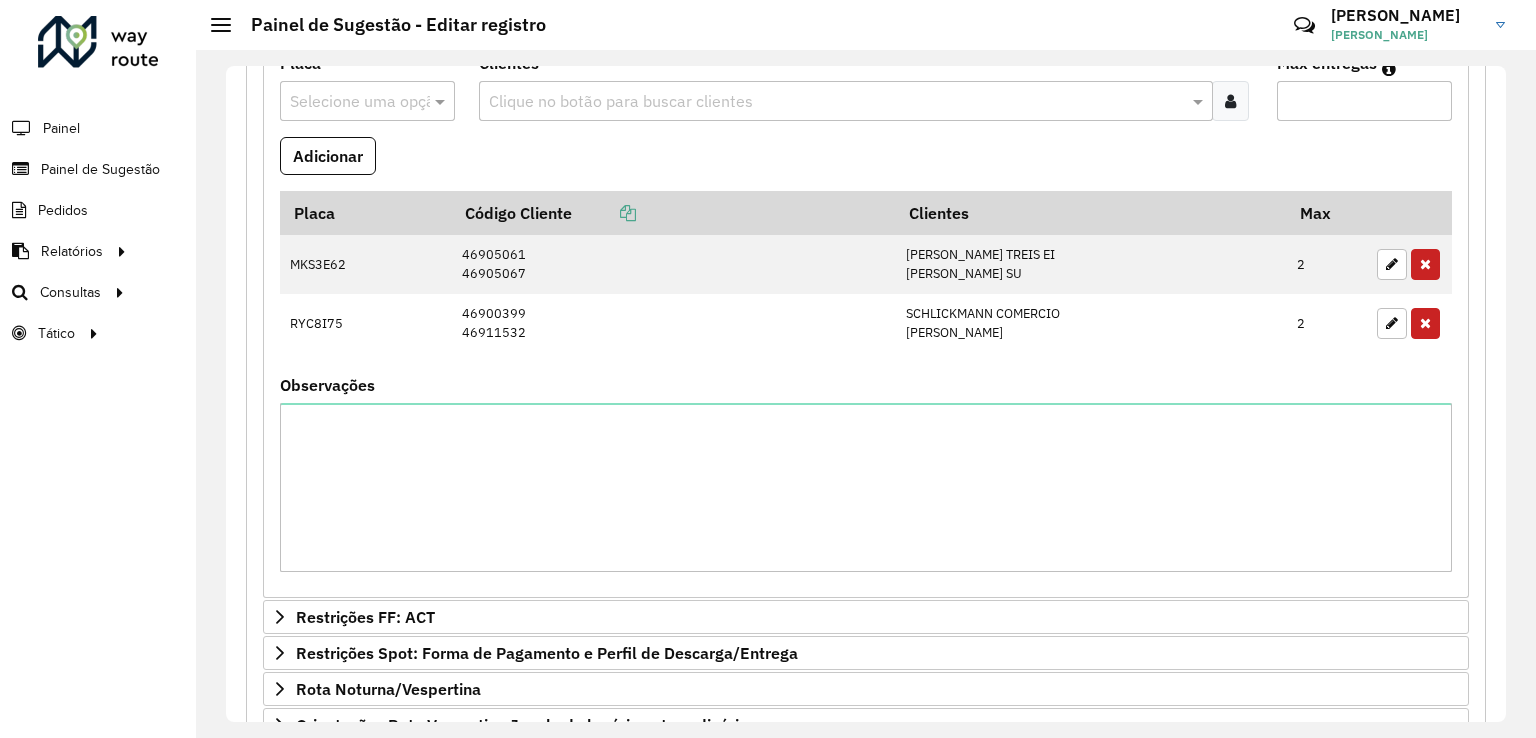 scroll, scrollTop: 452, scrollLeft: 0, axis: vertical 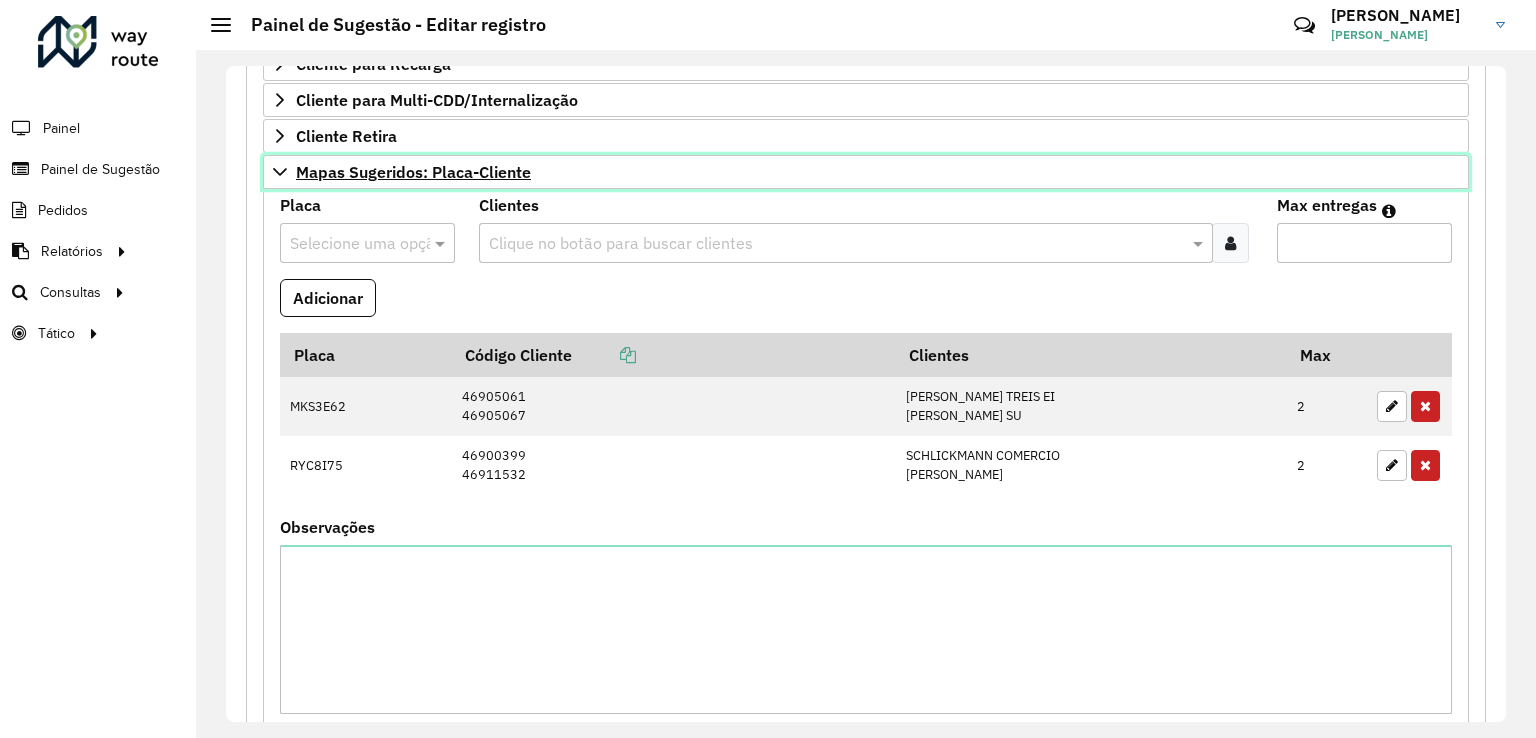 click on "Mapas Sugeridos: Placa-Cliente" at bounding box center [866, 172] 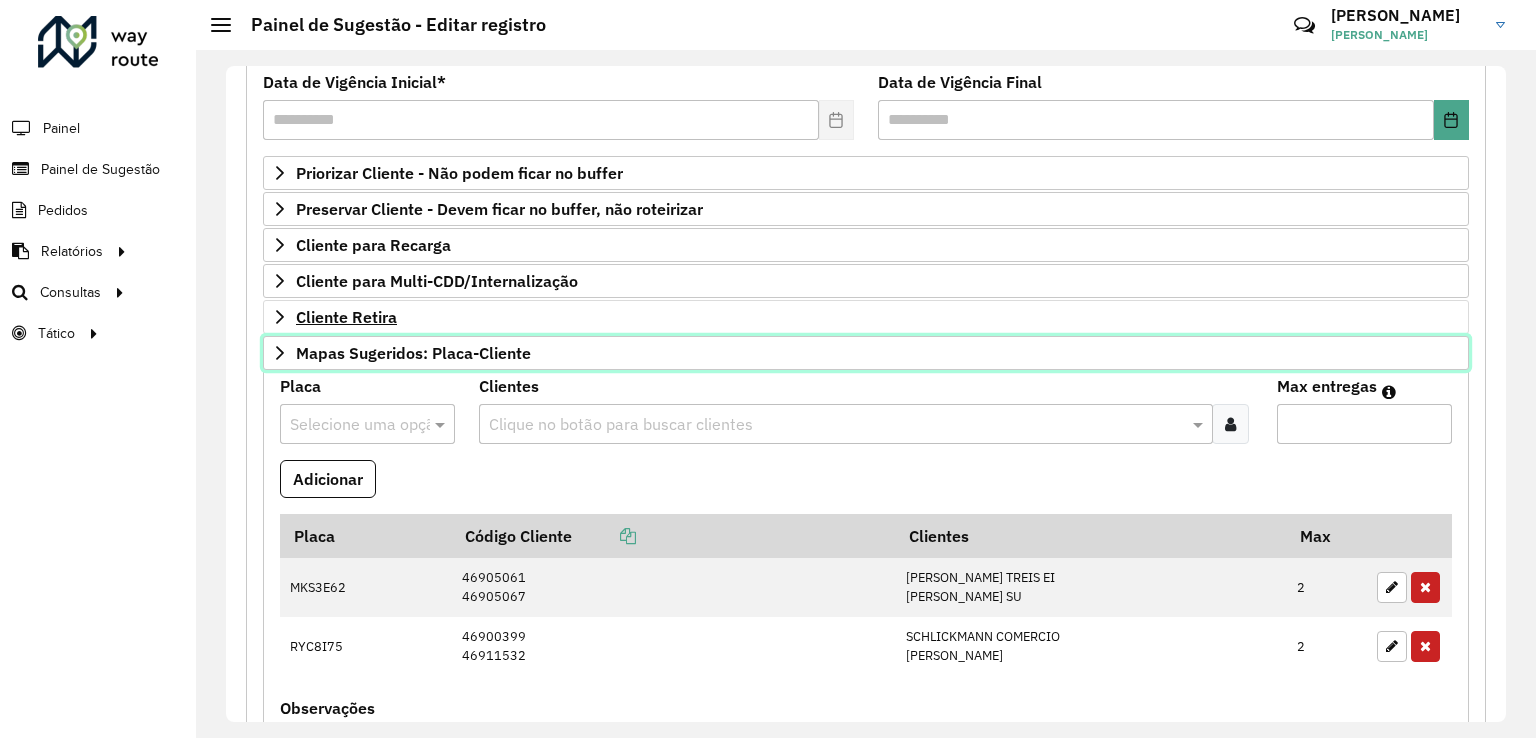 scroll, scrollTop: 252, scrollLeft: 0, axis: vertical 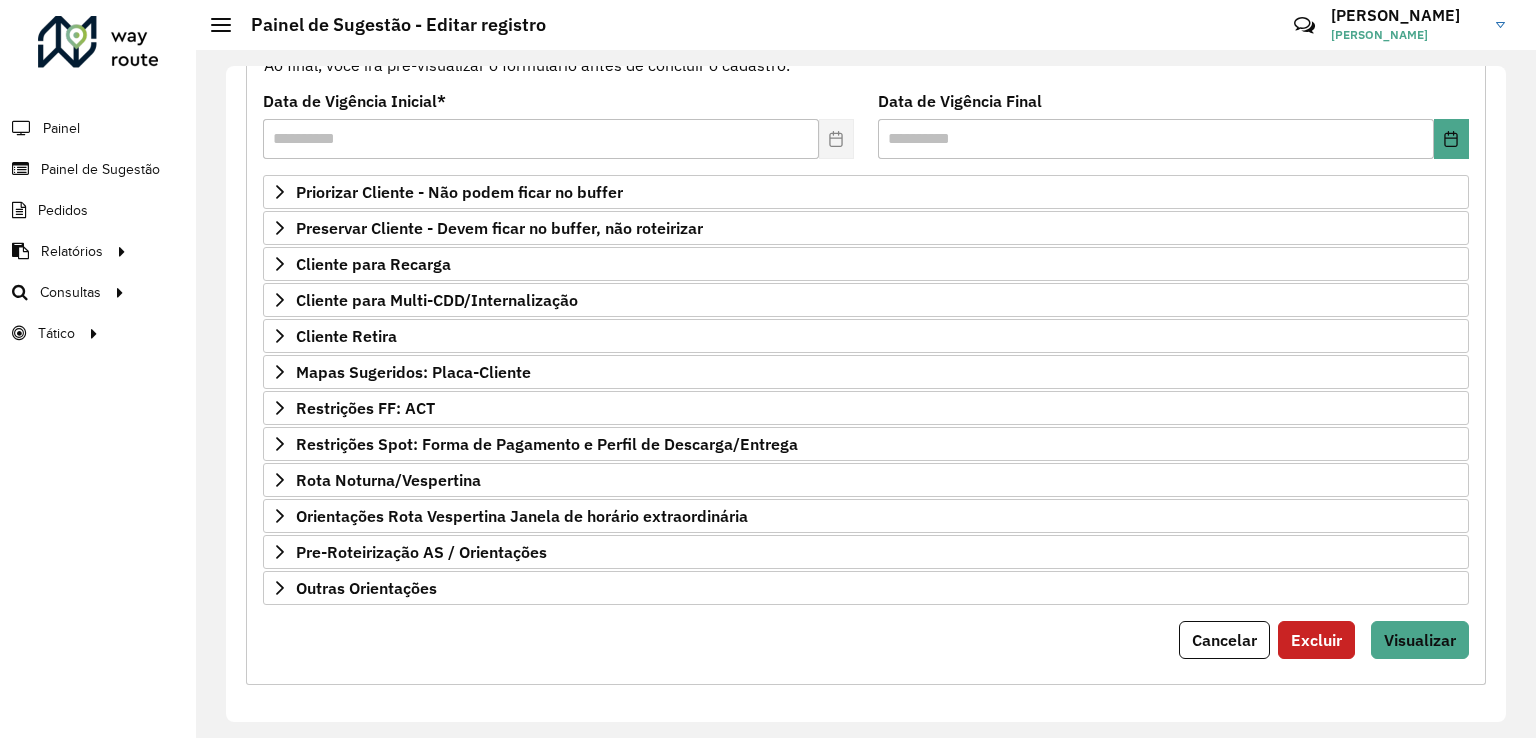 click on "**********" 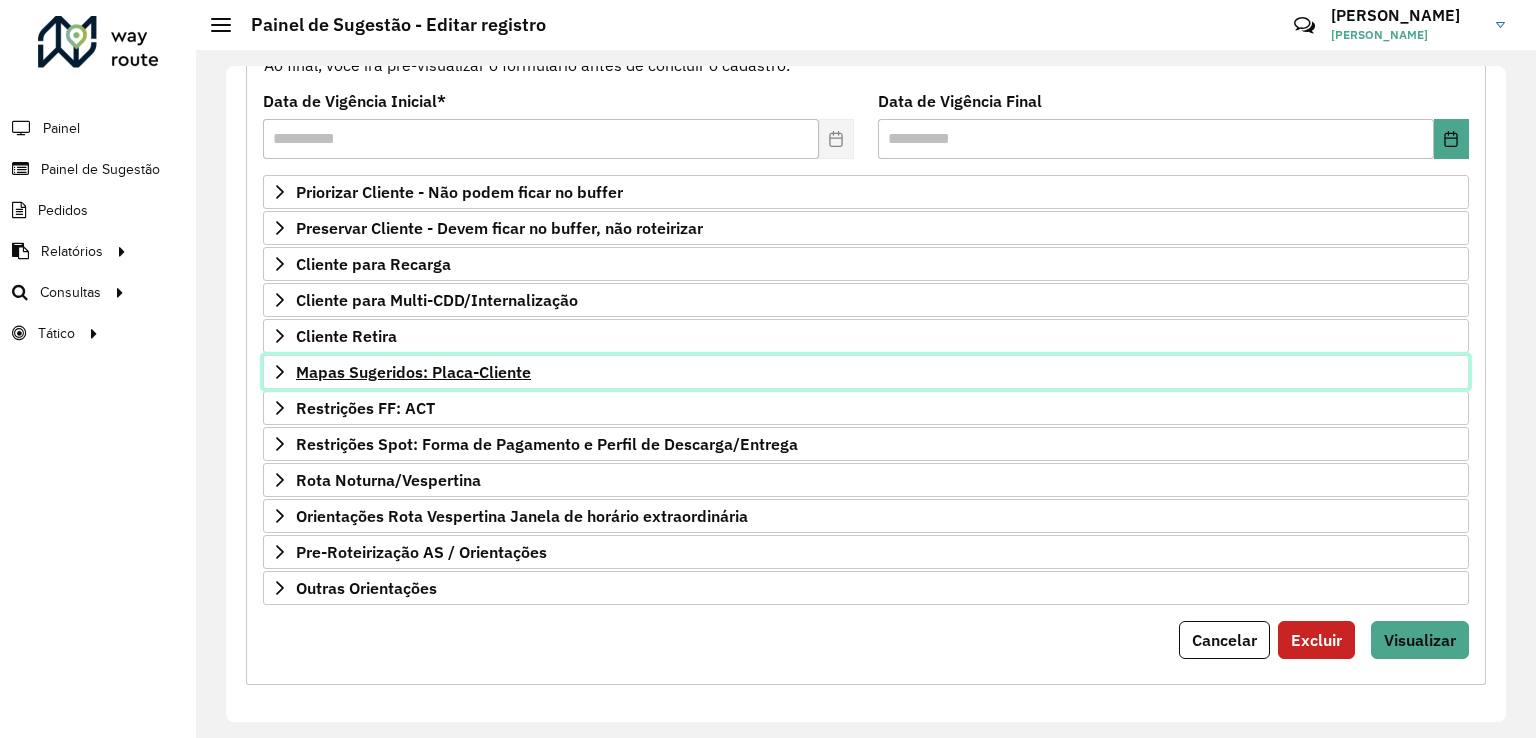 click on "Mapas Sugeridos: Placa-Cliente" at bounding box center [413, 372] 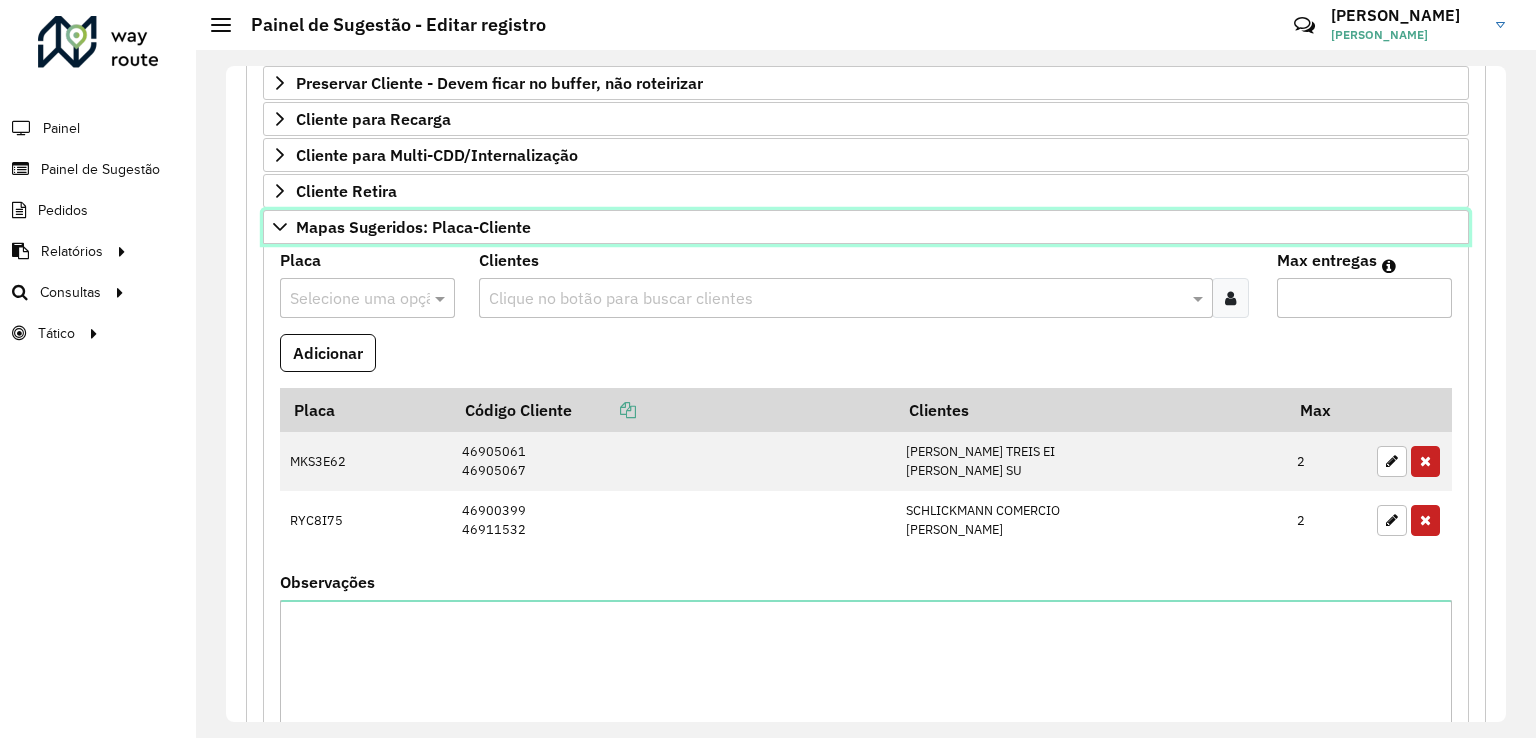 scroll, scrollTop: 652, scrollLeft: 0, axis: vertical 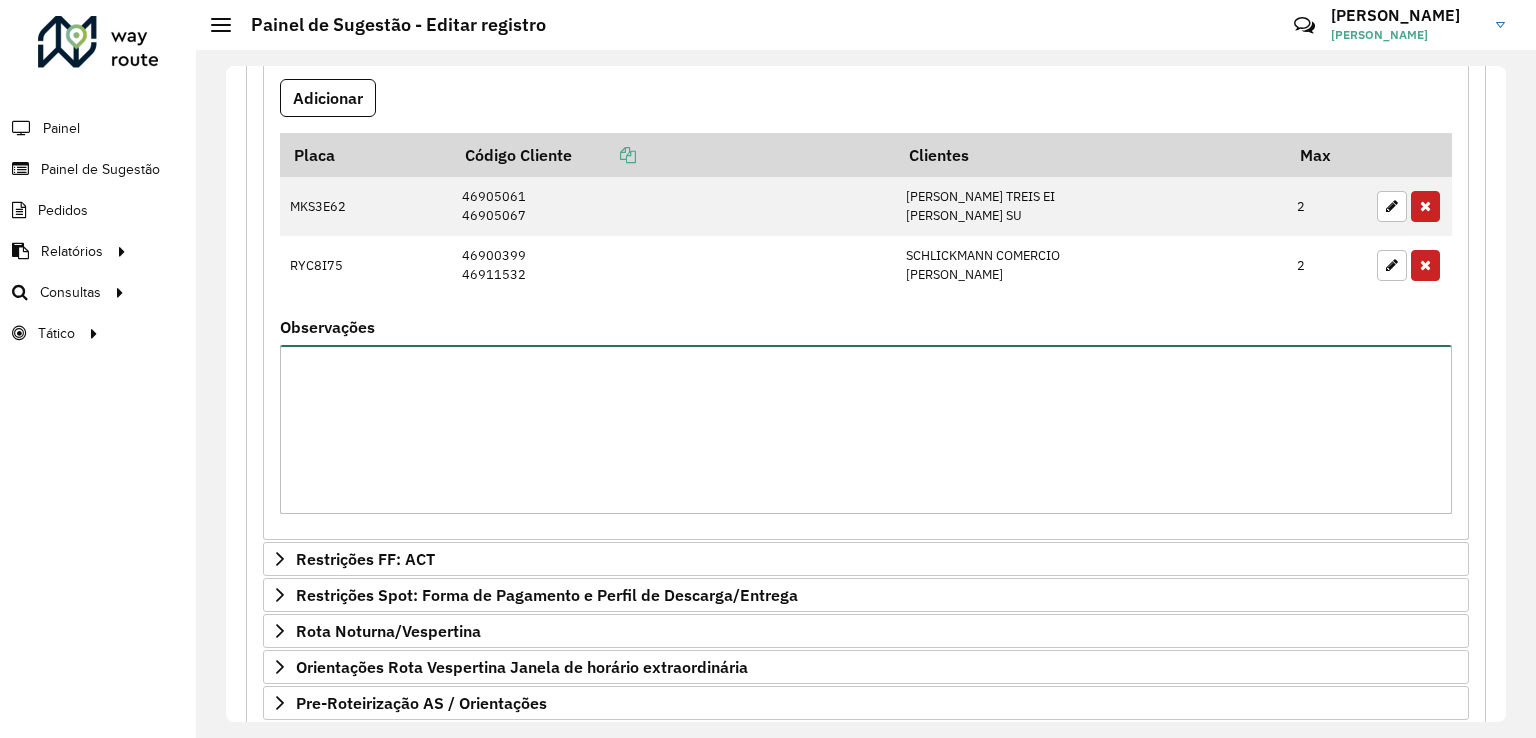 click on "Observações" at bounding box center [866, 429] 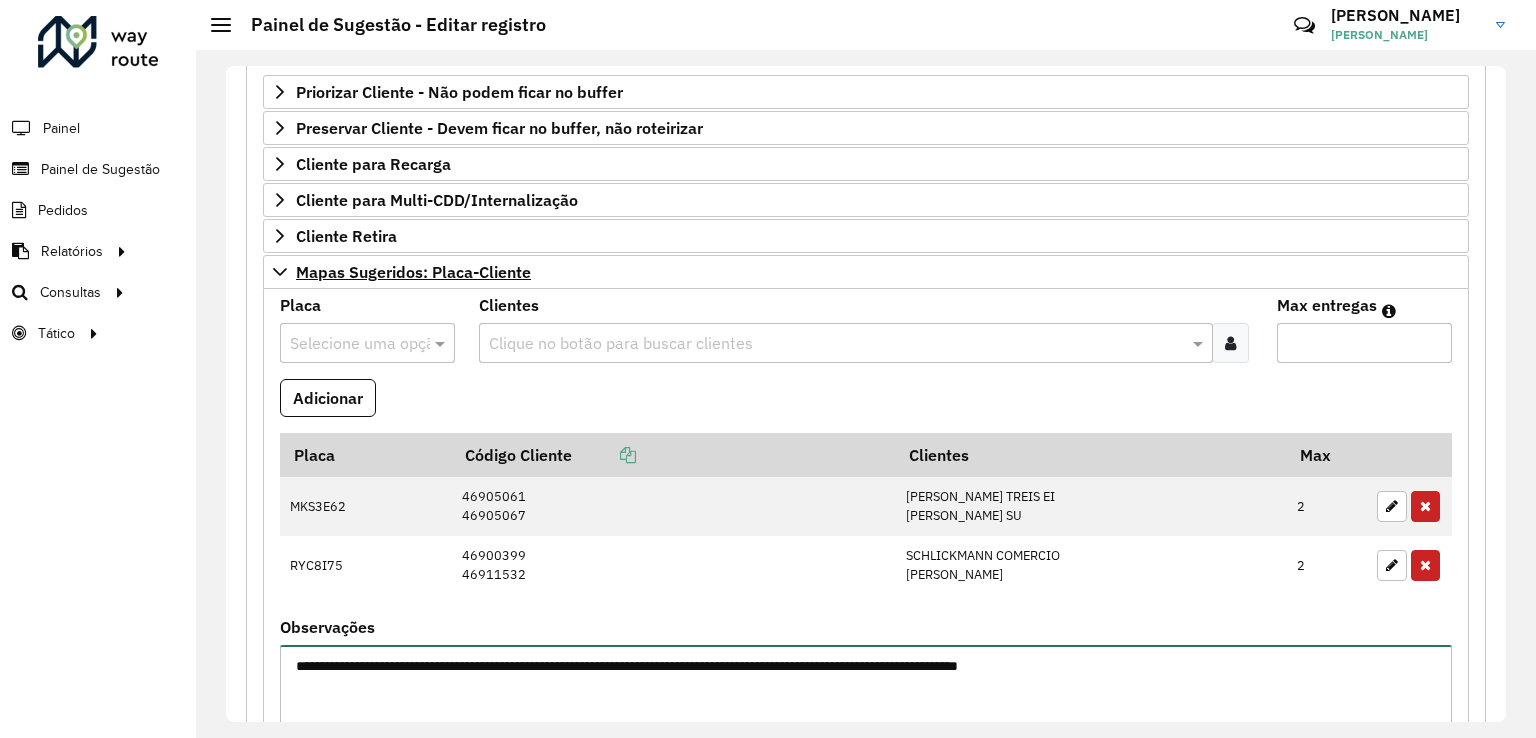 type on "**********" 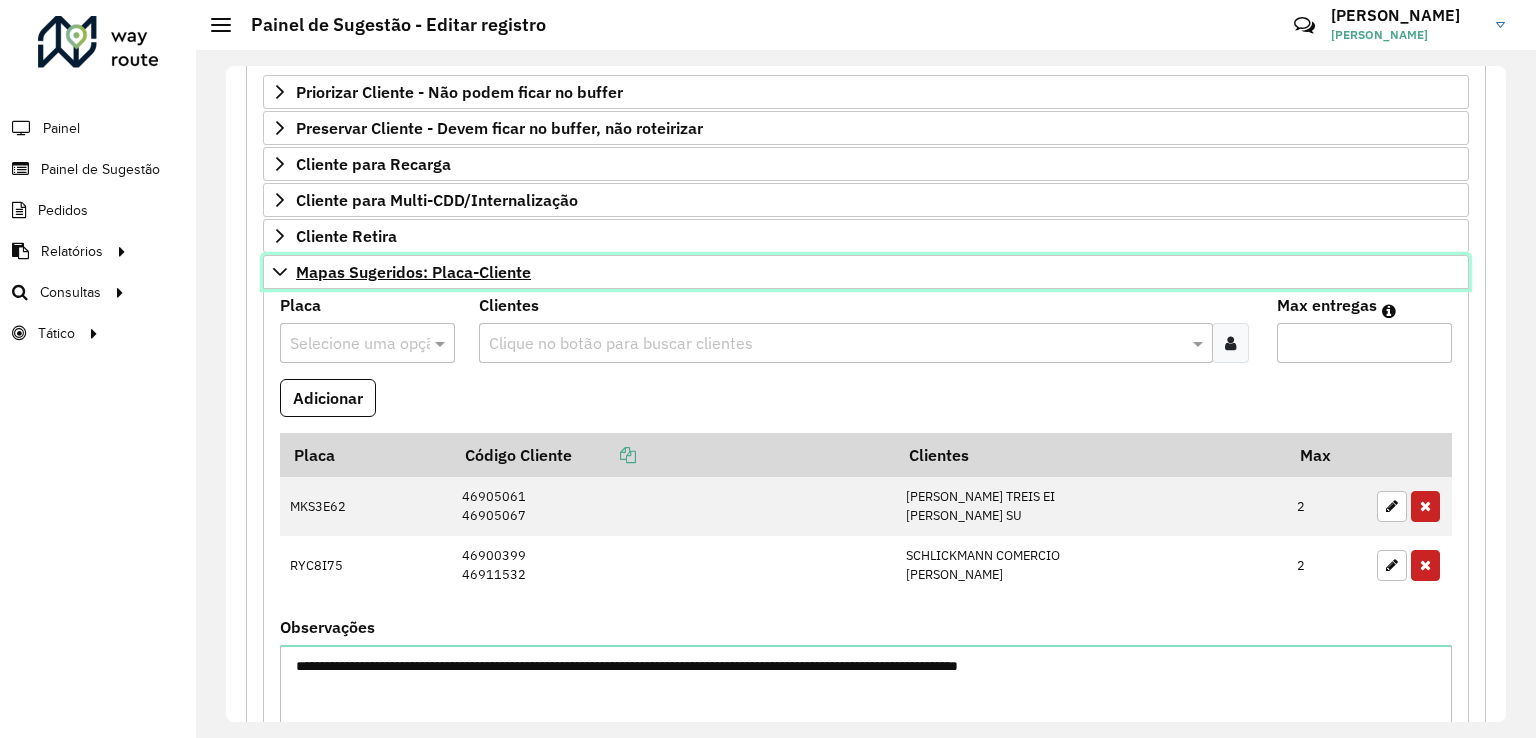 click on "Mapas Sugeridos: Placa-Cliente" at bounding box center [413, 272] 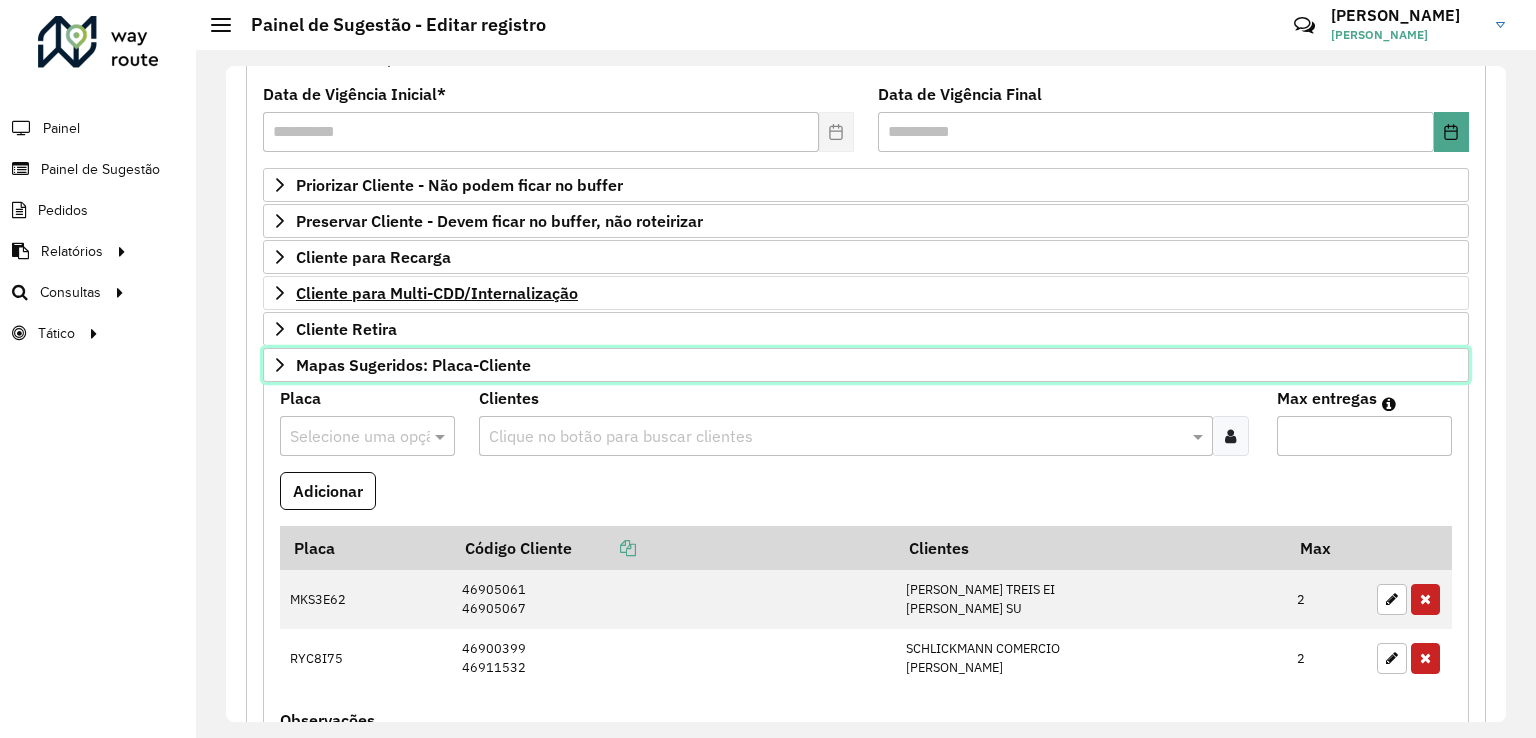 scroll, scrollTop: 252, scrollLeft: 0, axis: vertical 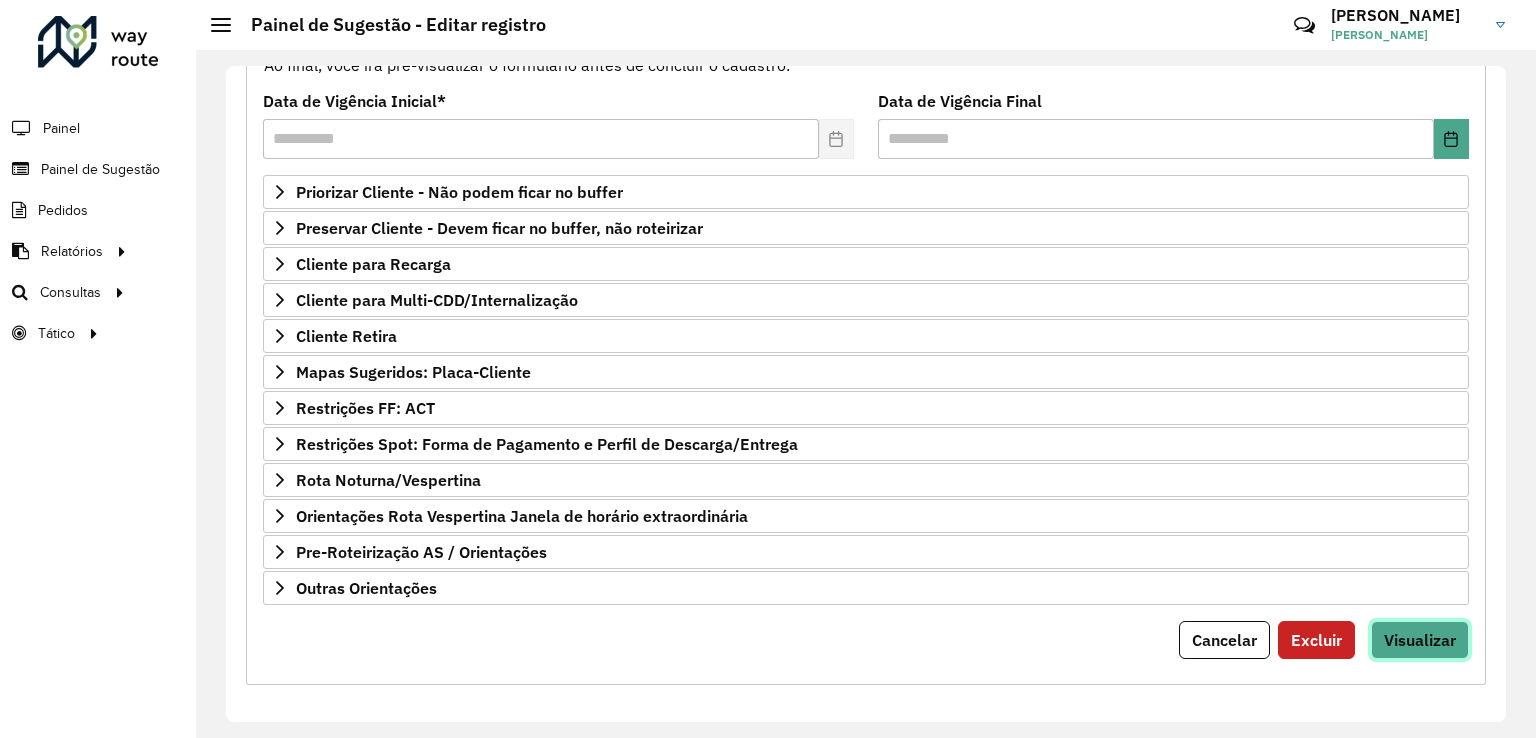 click on "Visualizar" at bounding box center [1420, 640] 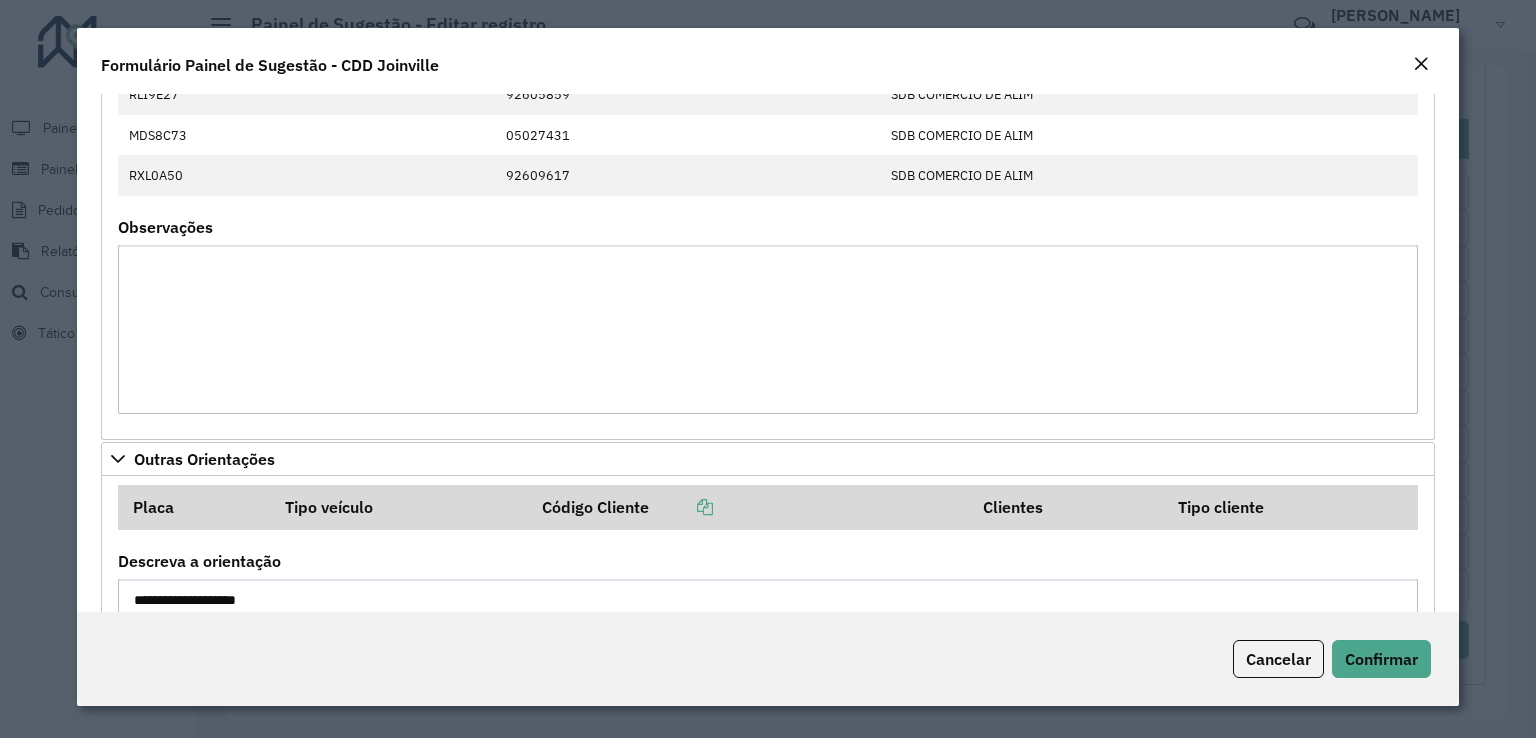 scroll, scrollTop: 2098, scrollLeft: 0, axis: vertical 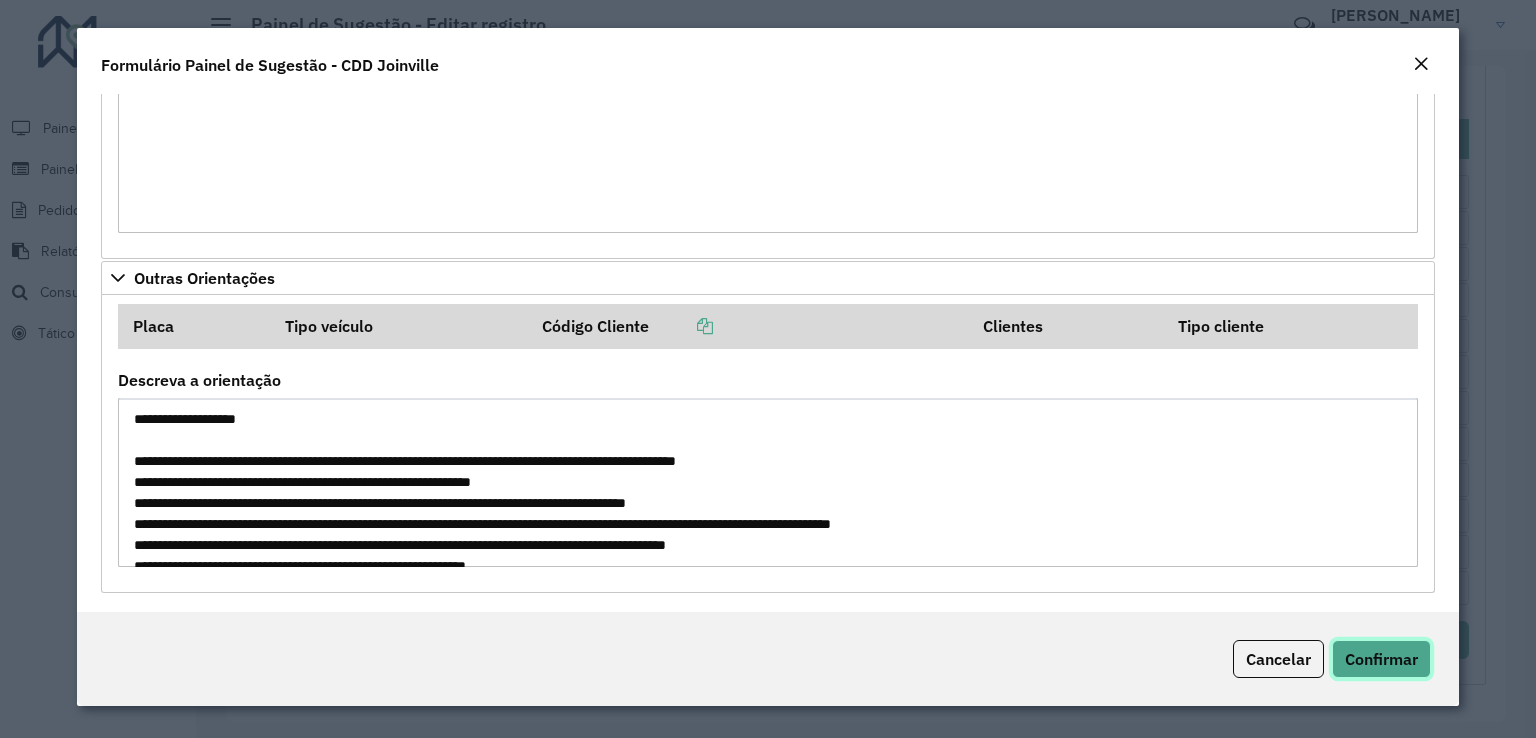 click on "Confirmar" 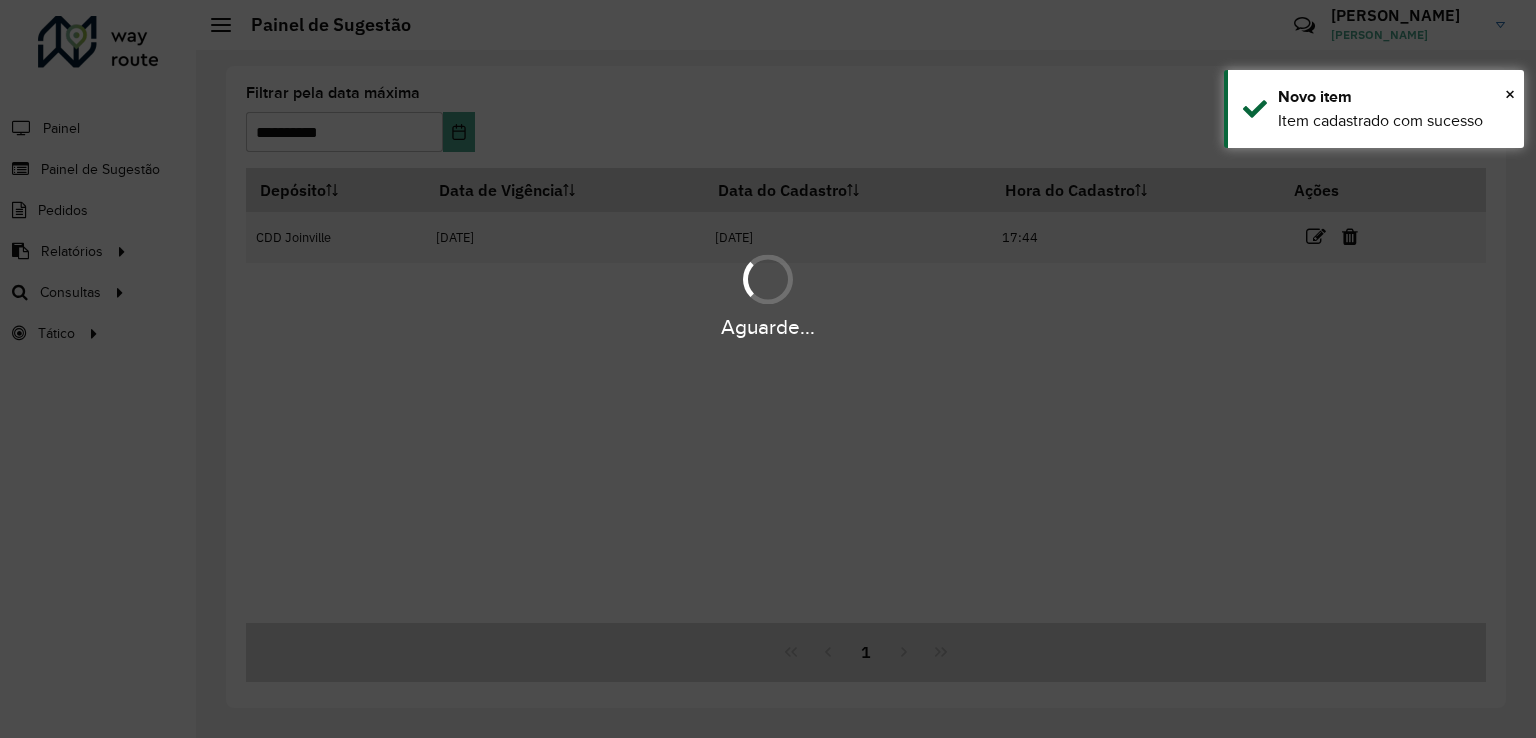 click on "Aguarde..." at bounding box center (768, 327) 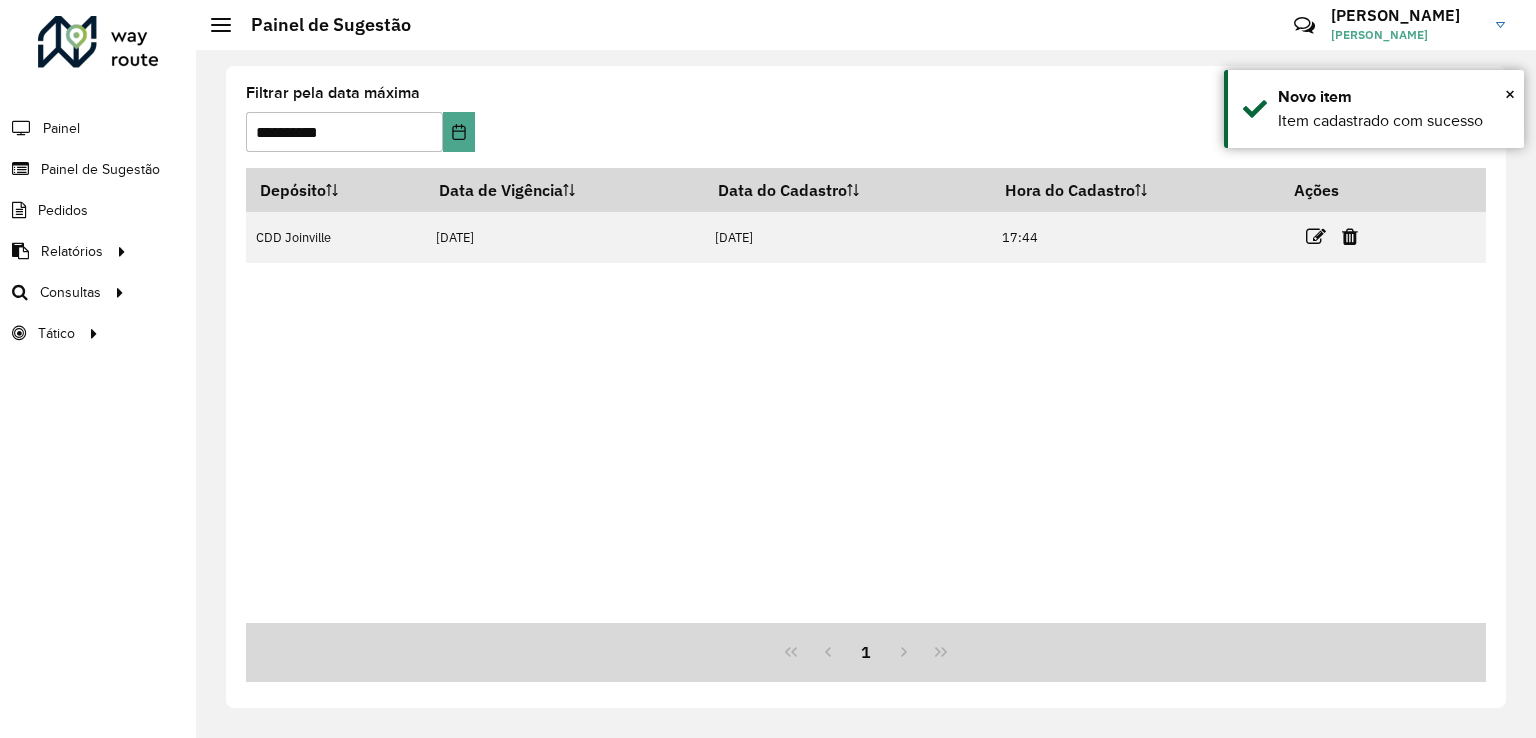 click on "Depósito   Data de Vigência   Data do Cadastro   Hora do Cadastro   Ações   CDD Joinville   [DATE]   [DATE]   17:44" at bounding box center (866, 395) 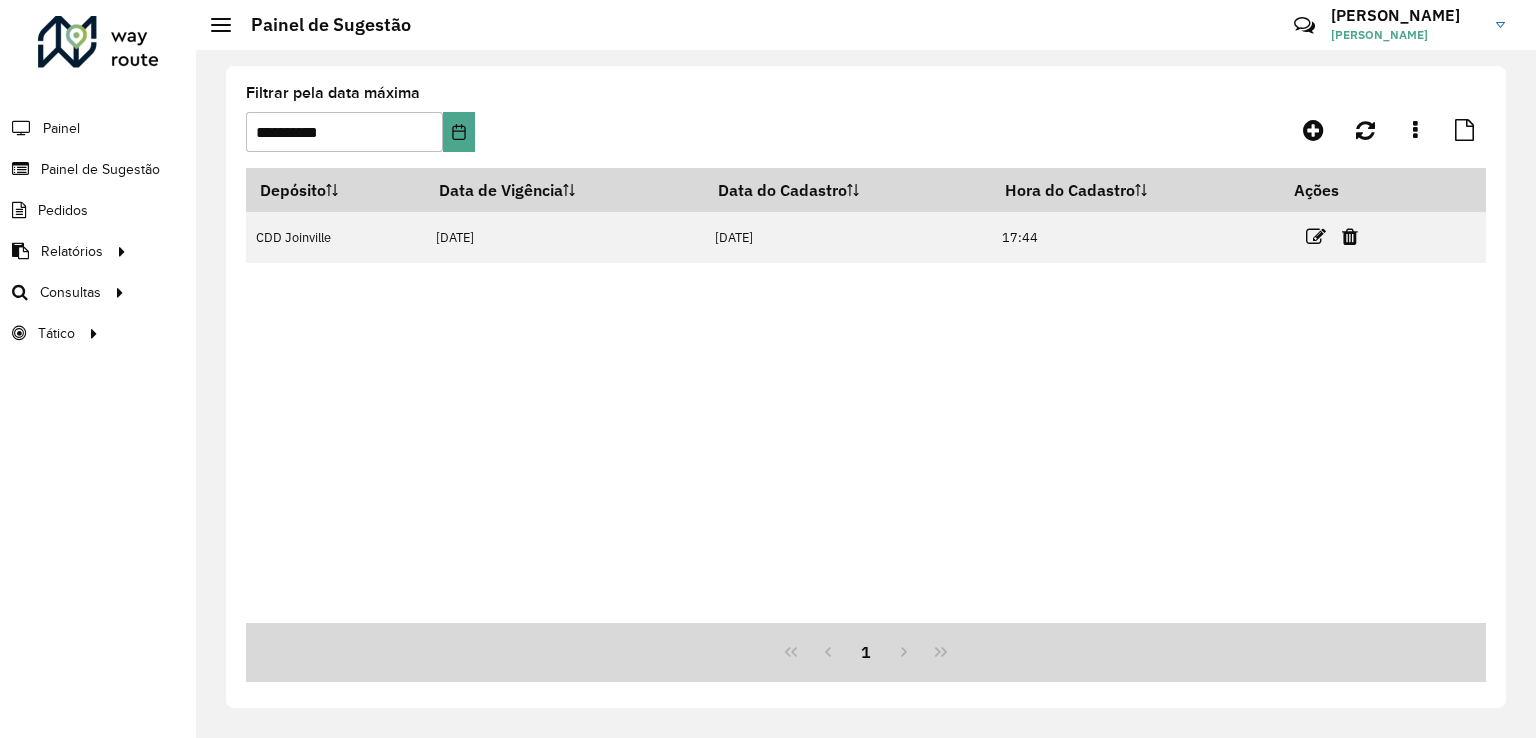 click on "Depósito   Data de Vigência   Data do Cadastro   Hora do Cadastro   Ações   CDD Joinville   [DATE]   [DATE]   17:44" at bounding box center (866, 395) 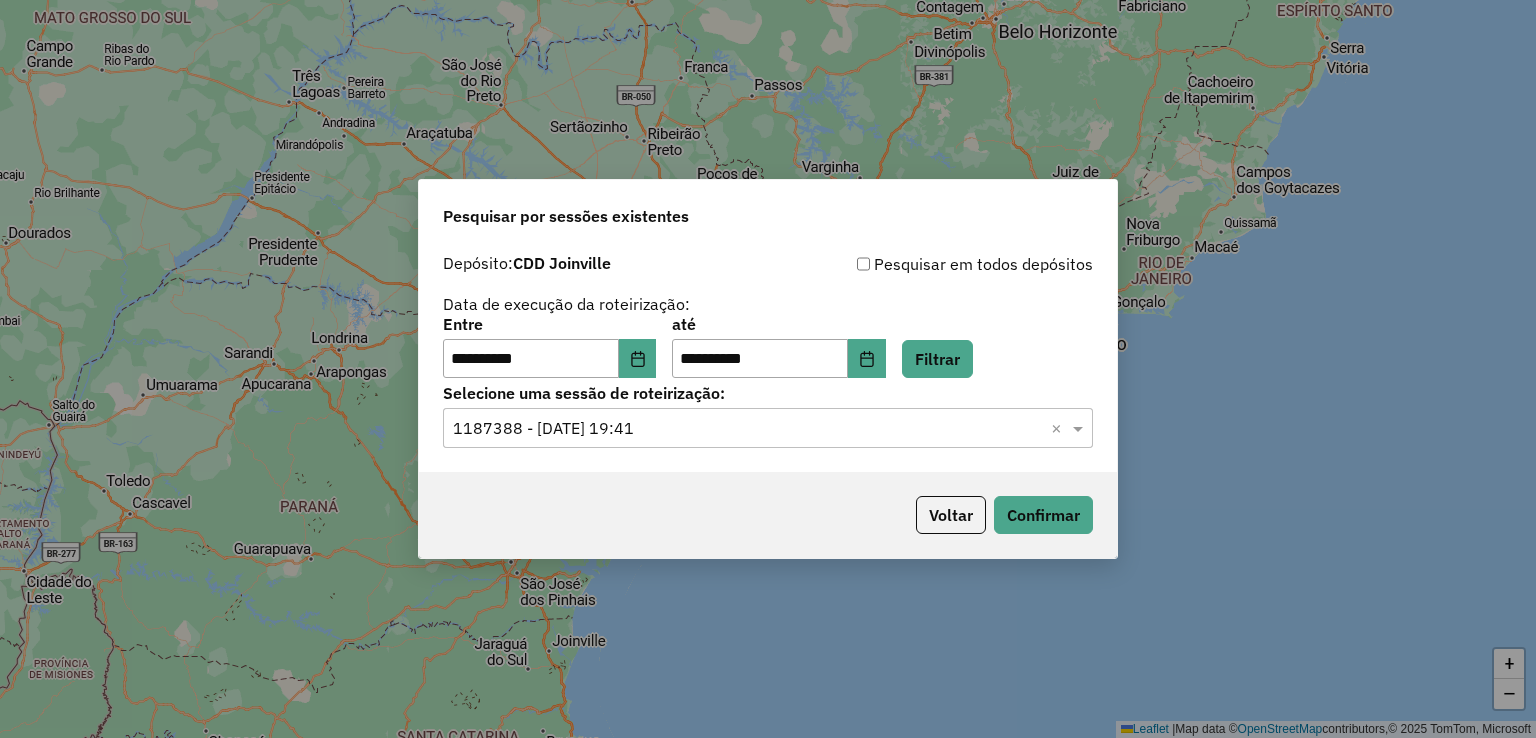 scroll, scrollTop: 0, scrollLeft: 0, axis: both 